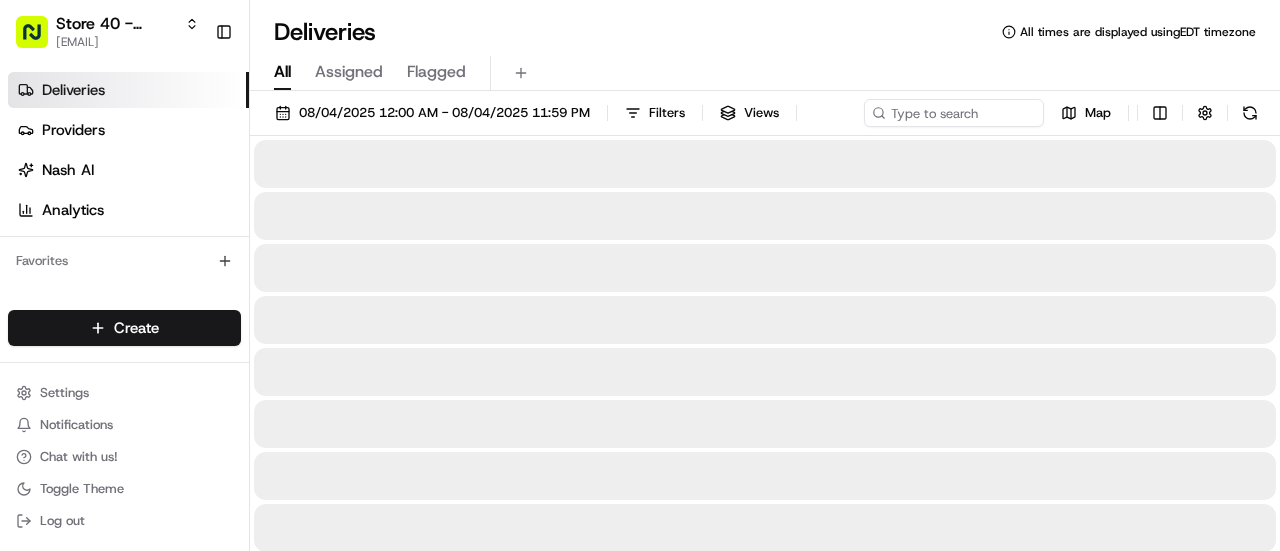 scroll, scrollTop: 0, scrollLeft: 0, axis: both 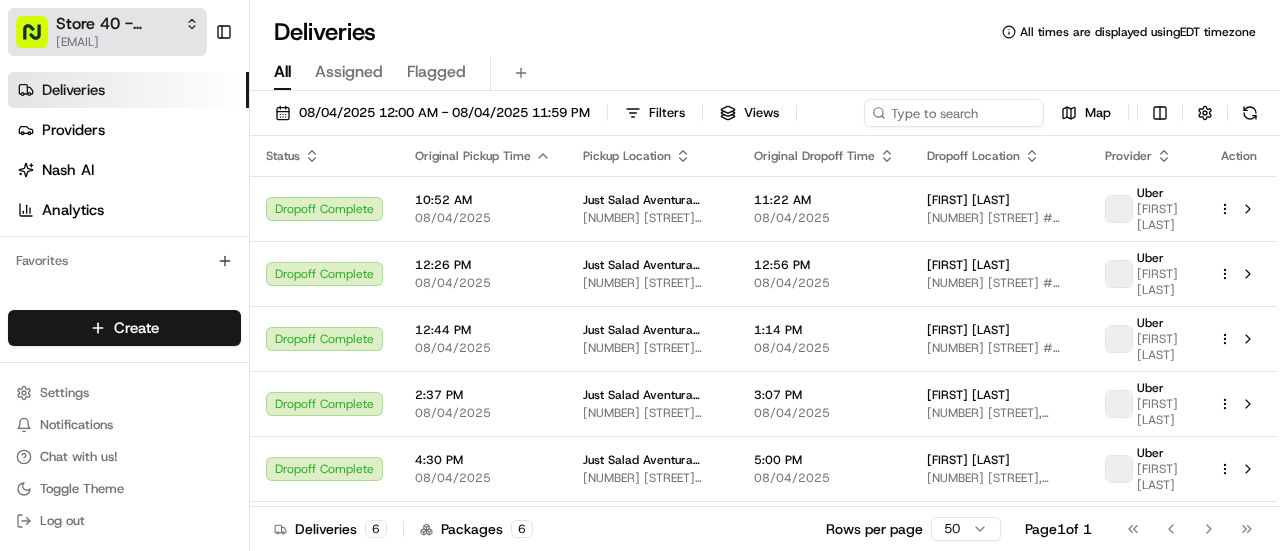 click on "[EMAIL]" at bounding box center (127, 42) 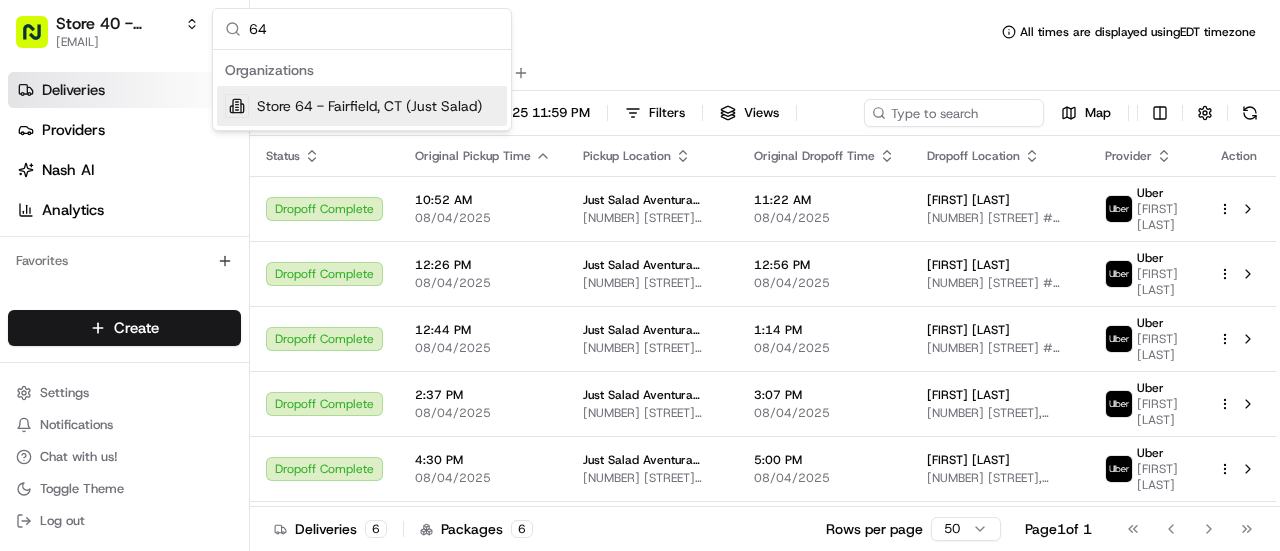 type on "64" 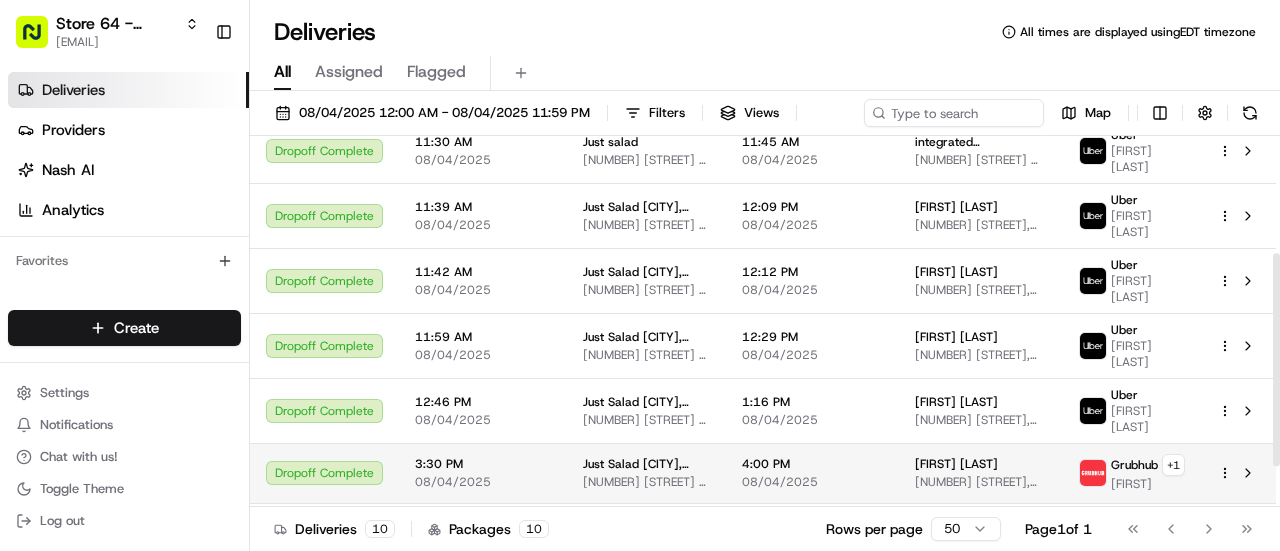 scroll, scrollTop: 273, scrollLeft: 0, axis: vertical 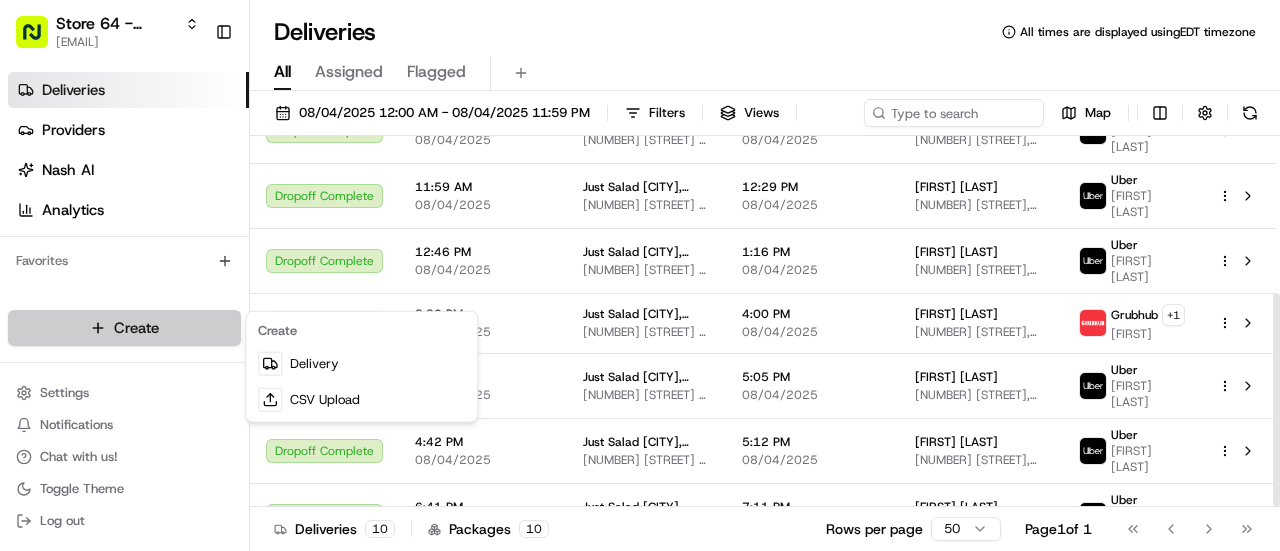 click on "Organizations Store [NUMBER] - [CITY] ([BRAND]) [EMAIL] Toggle Sidebar Deliveries Providers Nash AI Analytics Favorites Main Menu Members & Organization Organization Users Roles Preferences Customization Tracking Orchestration Automations Locations Pickup Locations Dropoff Locations Billing Billing Refund Requests Integrations Notification Triggers Webhooks API Keys Request Logs Create Settings Notifications Chat with us! Toggle Theme Log out Deliveries All times are displayed using EDT timezone All Assigned Flagged [DATE] [TIME] - [DATE] [TIME] Filters Views Map Status Original Pickup Time Pickup Location Original Dropoff Time Dropoff Location Provider Action Dropoff Complete [TIME] [DATE] [BRAND] [CITY] [NUMBER] [STREET] #[NUMBER], [CITY], [STATE] [TIME] [DATE] [FIRST] [LAST] [NUMBER] [STREET], [CITY], [STATE] Uber [FIRST] [LAST] Dropoff Complete [TIME] [DATE] [BRAND] [NUMBER] [STREET] #[NUMBER], [CITY], [STATE] [TIME] [DATE]" at bounding box center [640, 275] 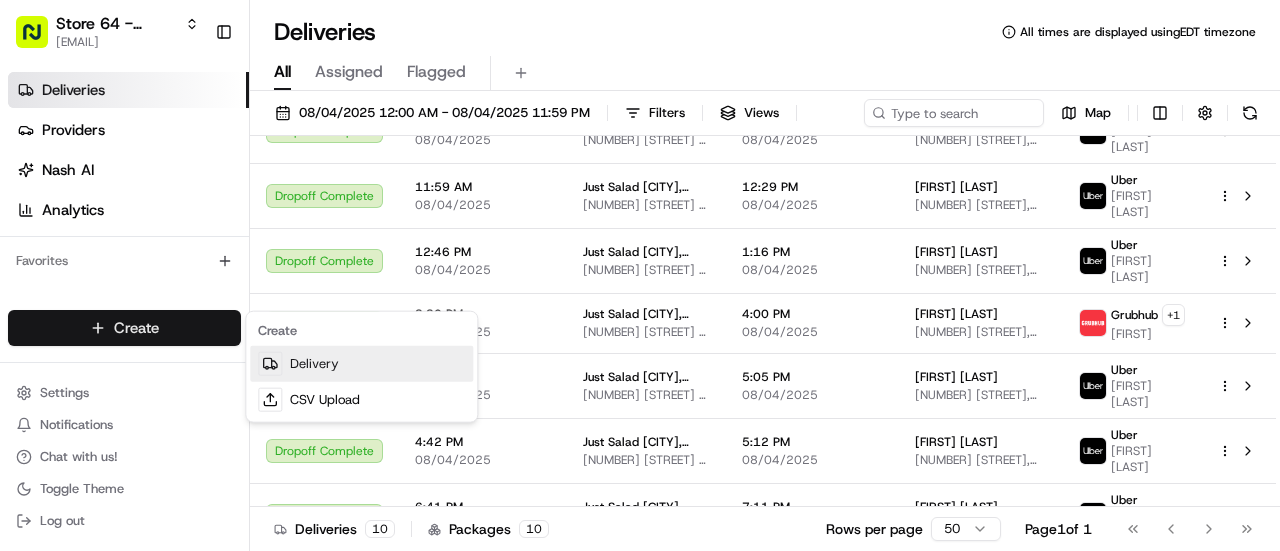 click on "Delivery" at bounding box center [361, 364] 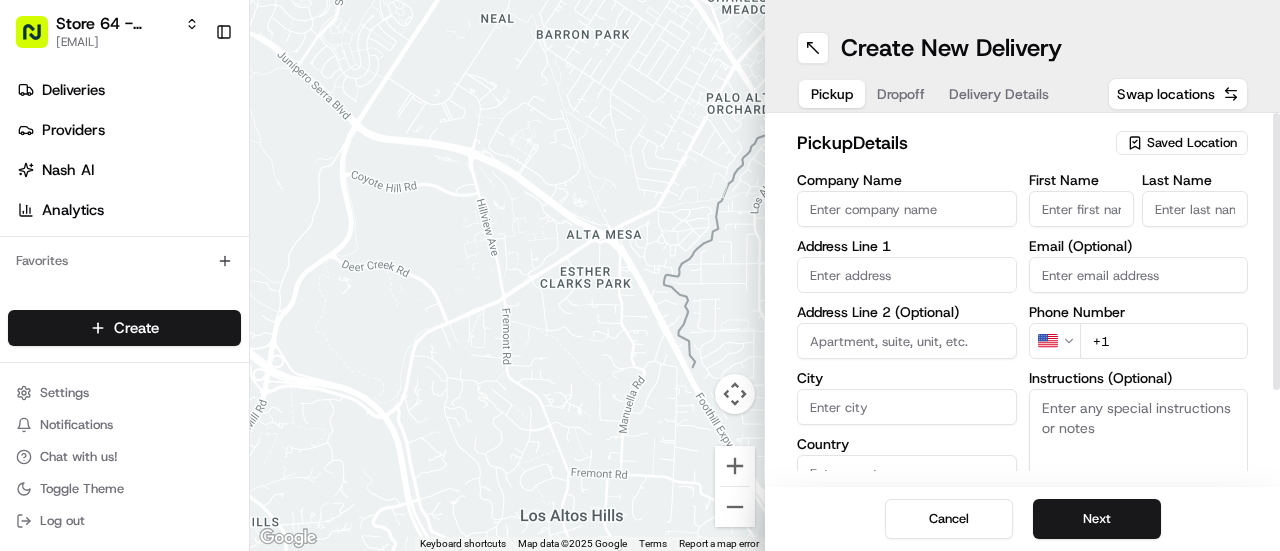 click on "Company Name" at bounding box center (907, 209) 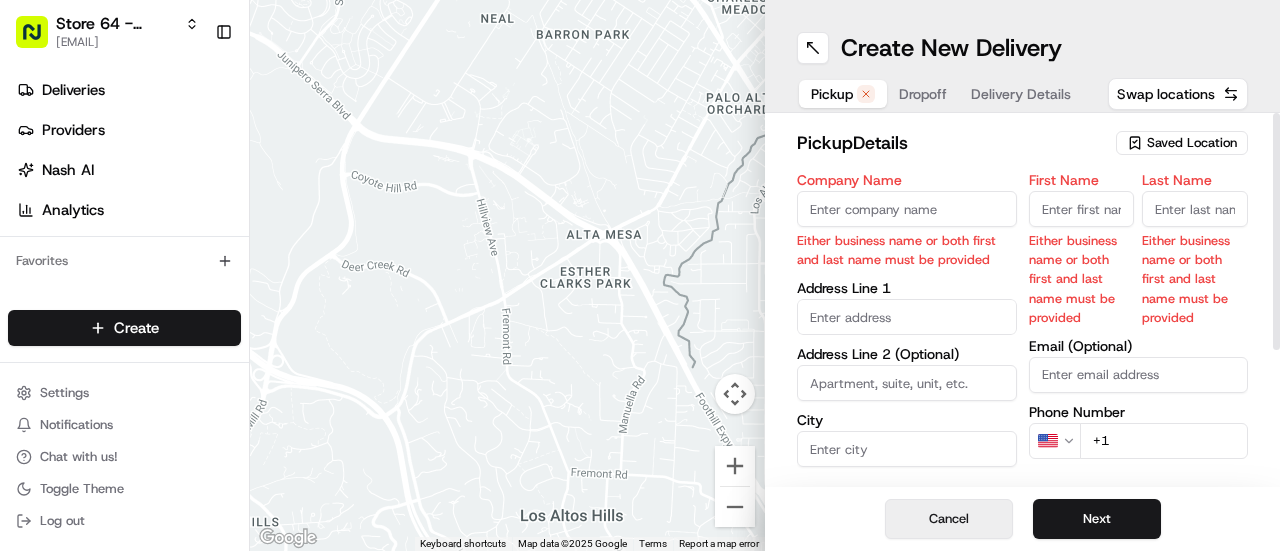 click on "Cancel" at bounding box center (949, 519) 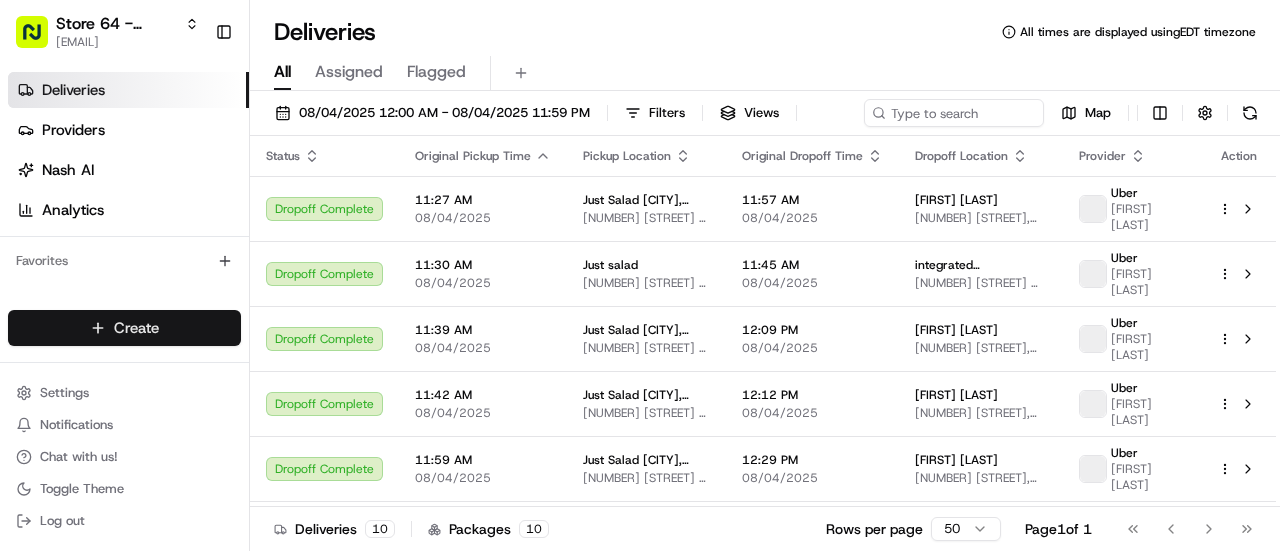 click on "Organizations Store [NUMBER] - [CITY] ([BRAND]) [EMAIL] Toggle Sidebar Deliveries Providers Nash AI Analytics Favorites Main Menu Members & Organization Organization Users Roles Preferences Customization Tracking Orchestration Automations Locations Pickup Locations Dropoff Locations Billing Billing Refund Requests Integrations Notification Triggers Webhooks API Keys Request Logs Create Settings Notifications Chat with us! Toggle Theme Log out Deliveries All times are displayed using EDT timezone All Assigned Flagged [DATE] [TIME] - [DATE] [TIME] Filters Views Map Status Original Pickup Time Pickup Location Original Dropoff Time Dropoff Location Provider Action Dropoff Complete [TIME] [DATE] [BRAND] [CITY] [NUMBER] [STREET] #[NUMBER], [CITY], [STATE] [TIME] [DATE] [FIRST] [LAST] [NUMBER] [STREET], [CITY], [STATE] Uber [FIRST] [LAST] Dropoff Complete [TIME] [DATE] [BRAND] [NUMBER] [STREET] #[NUMBER], [CITY], [STATE] [TIME] [DATE]" at bounding box center [640, 275] 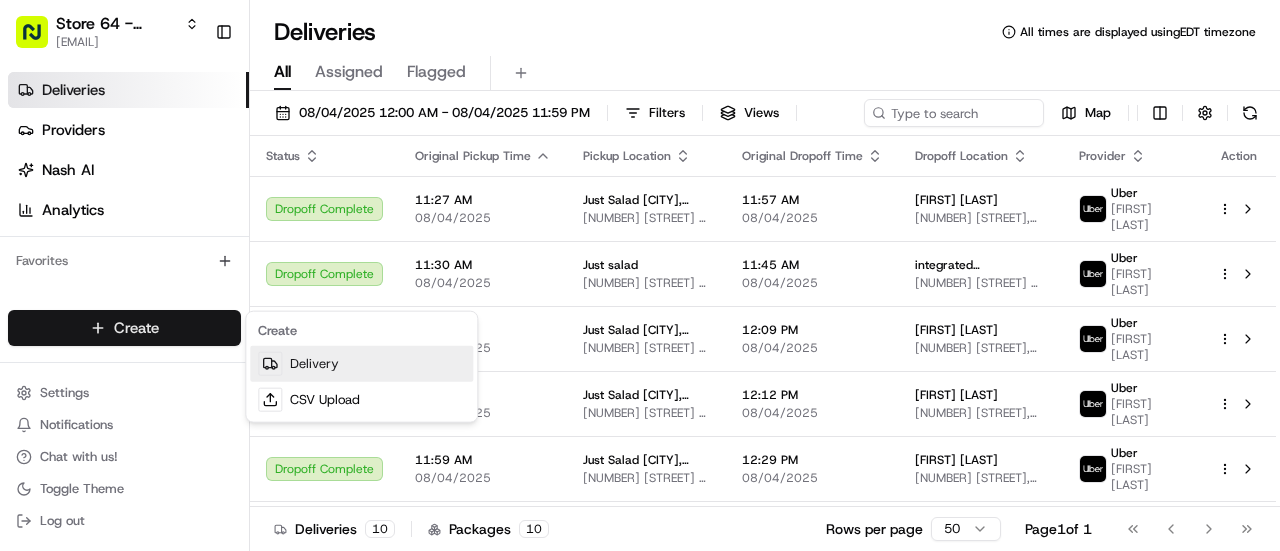click on "Delivery" at bounding box center [361, 364] 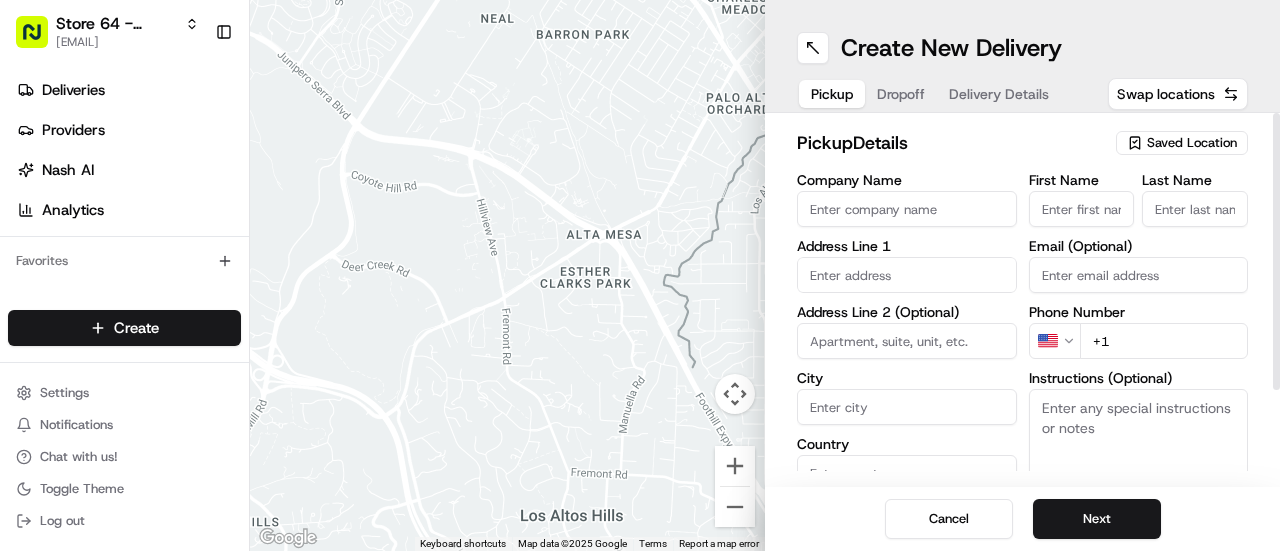 click on "Saved Location" at bounding box center [1182, 143] 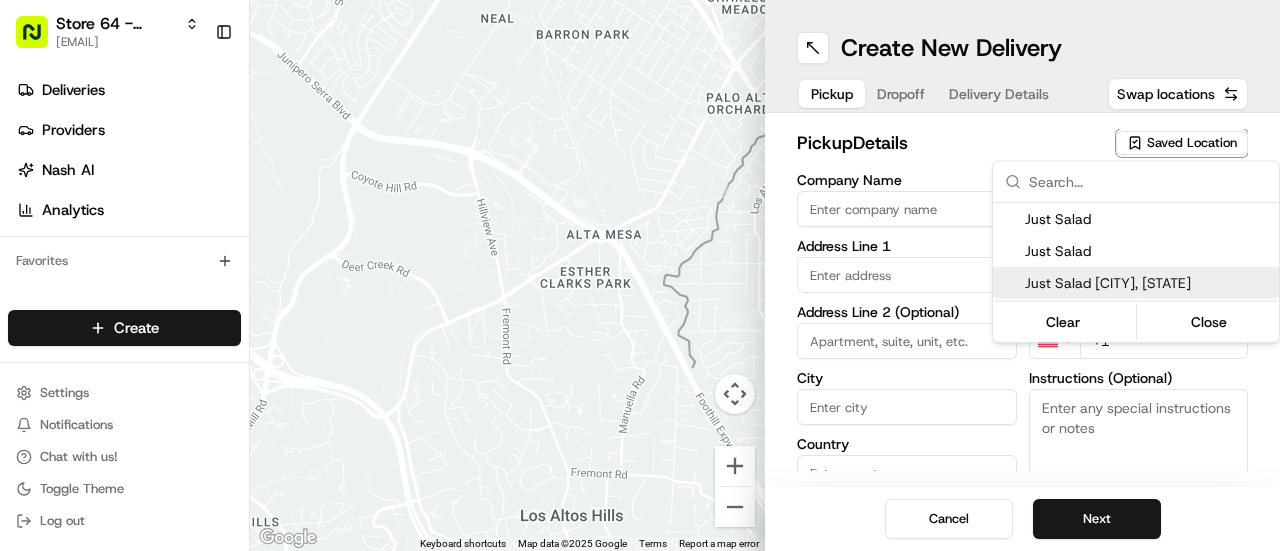 click on "Just Salad [CITY], [STATE]" at bounding box center [1148, 283] 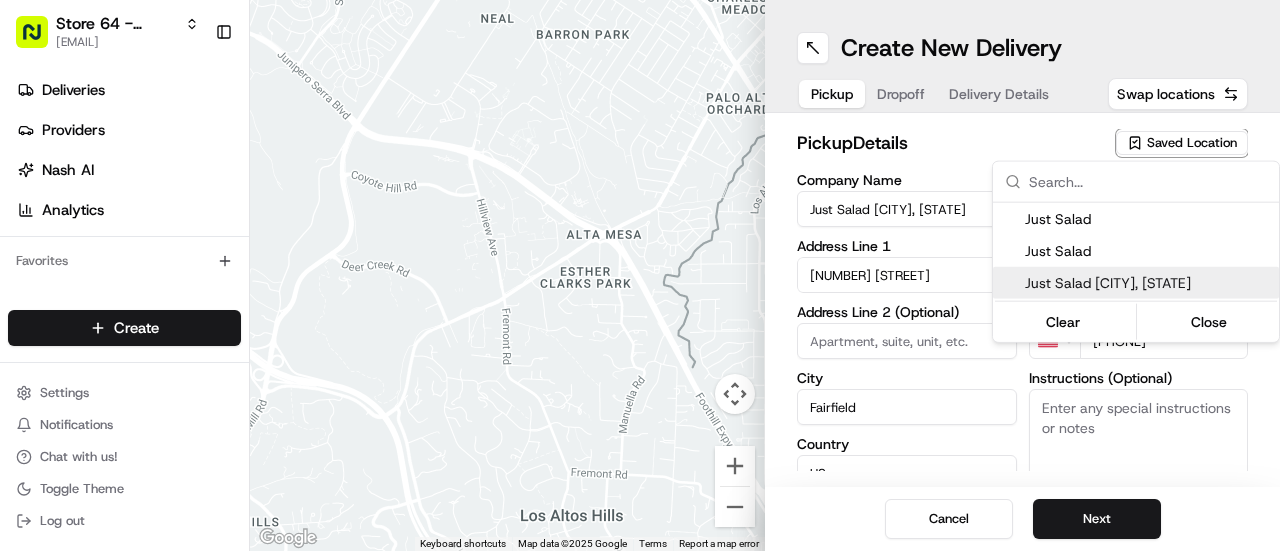 type on "Pickup order [insert order number] for [insert customer name] from Just Salad" 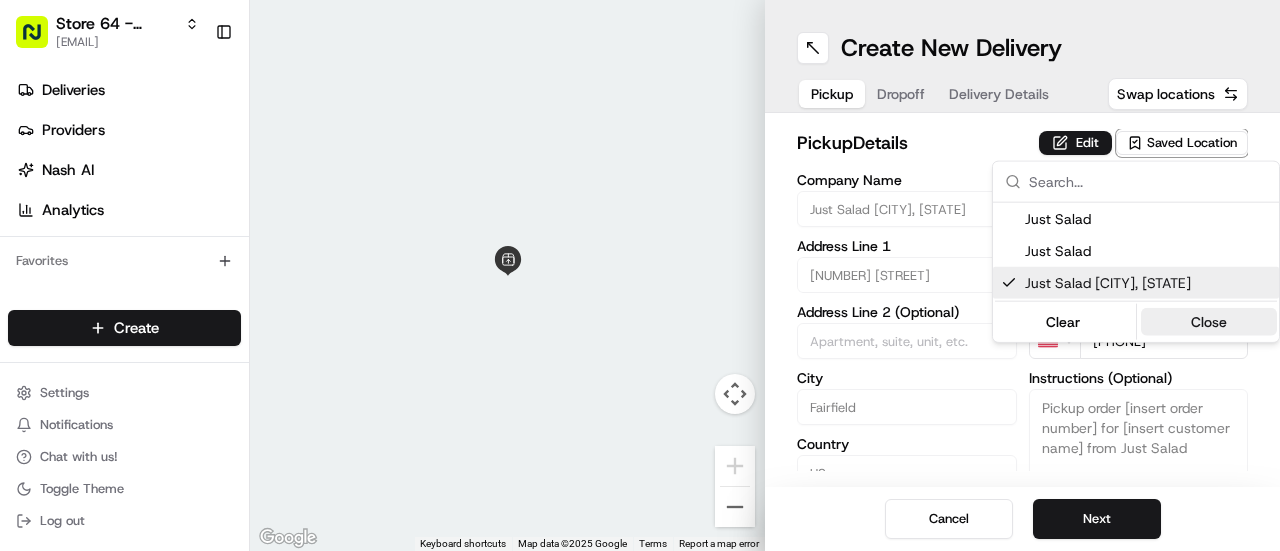 click on "Close" at bounding box center [1209, 322] 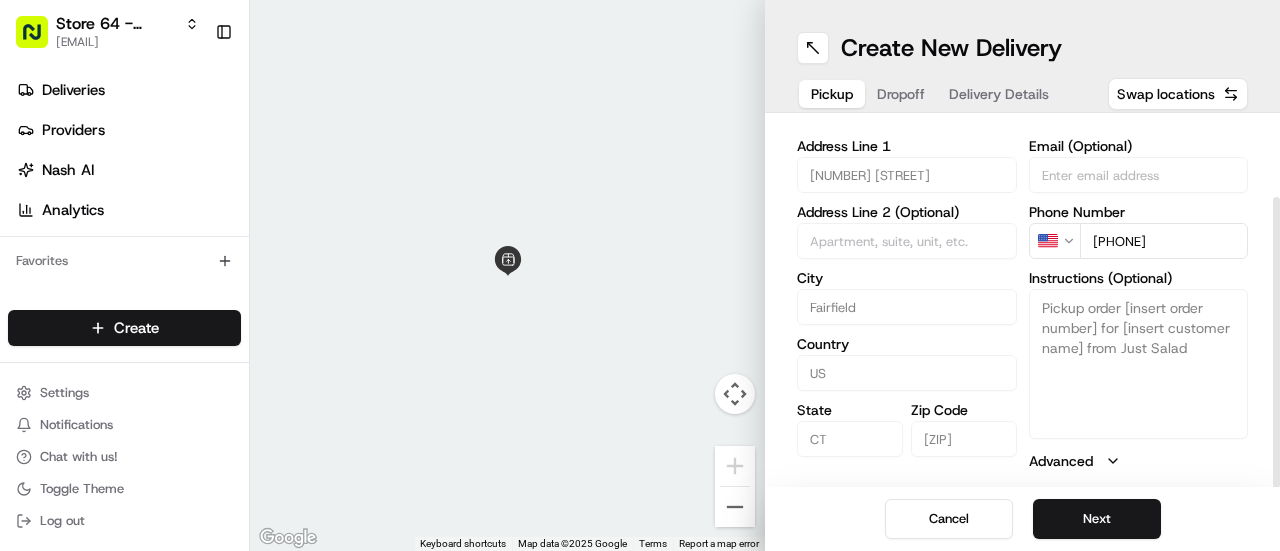 scroll, scrollTop: 0, scrollLeft: 0, axis: both 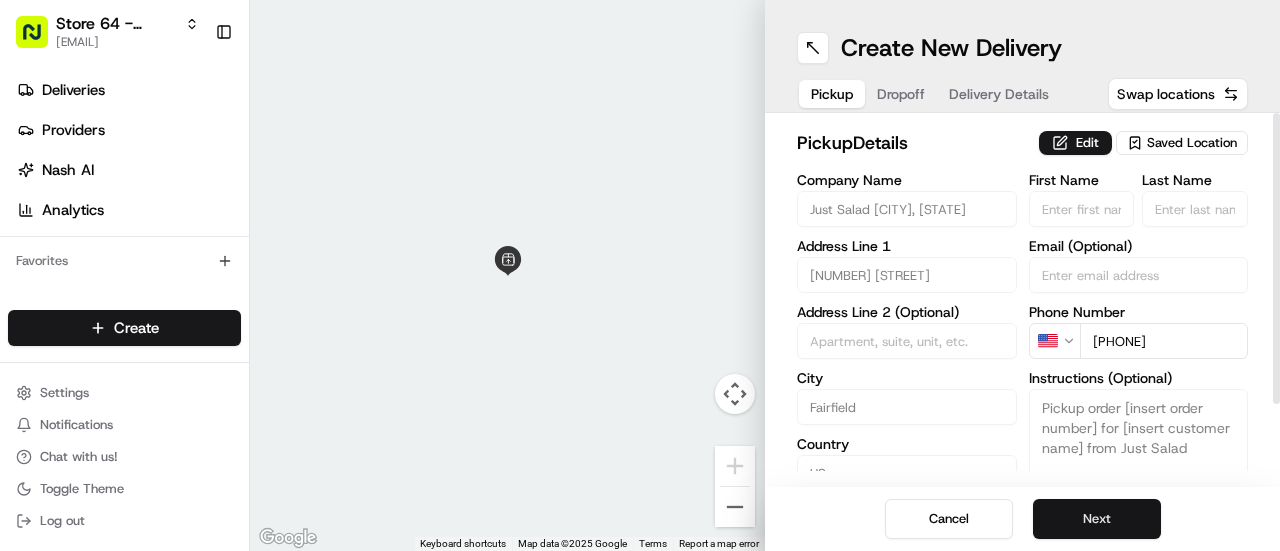click on "Next" at bounding box center [1097, 519] 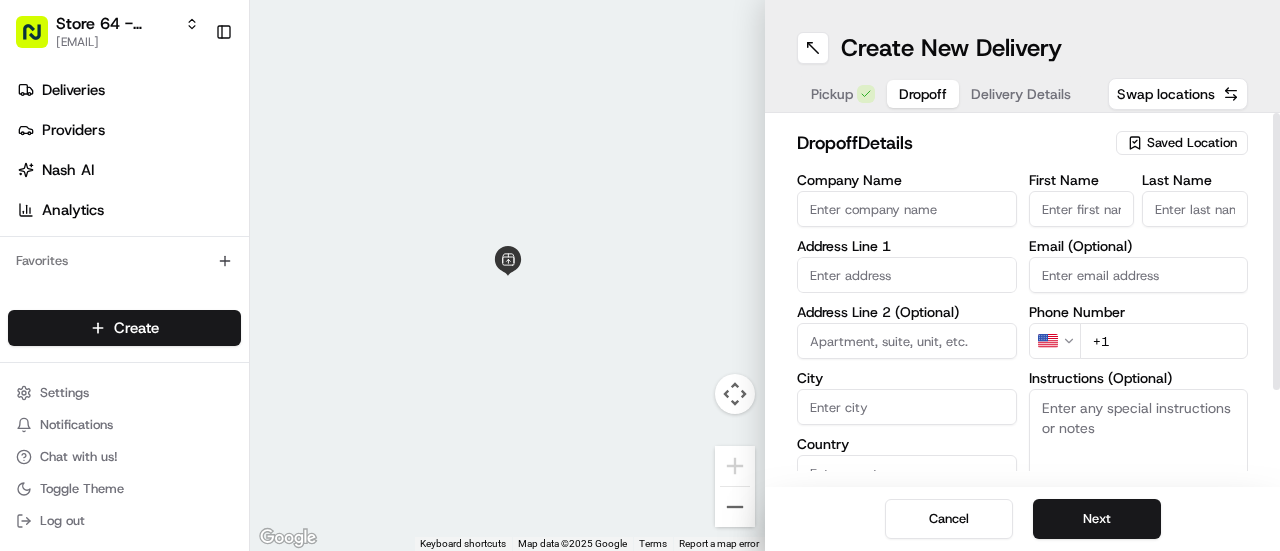 click on "Company Name" at bounding box center (907, 209) 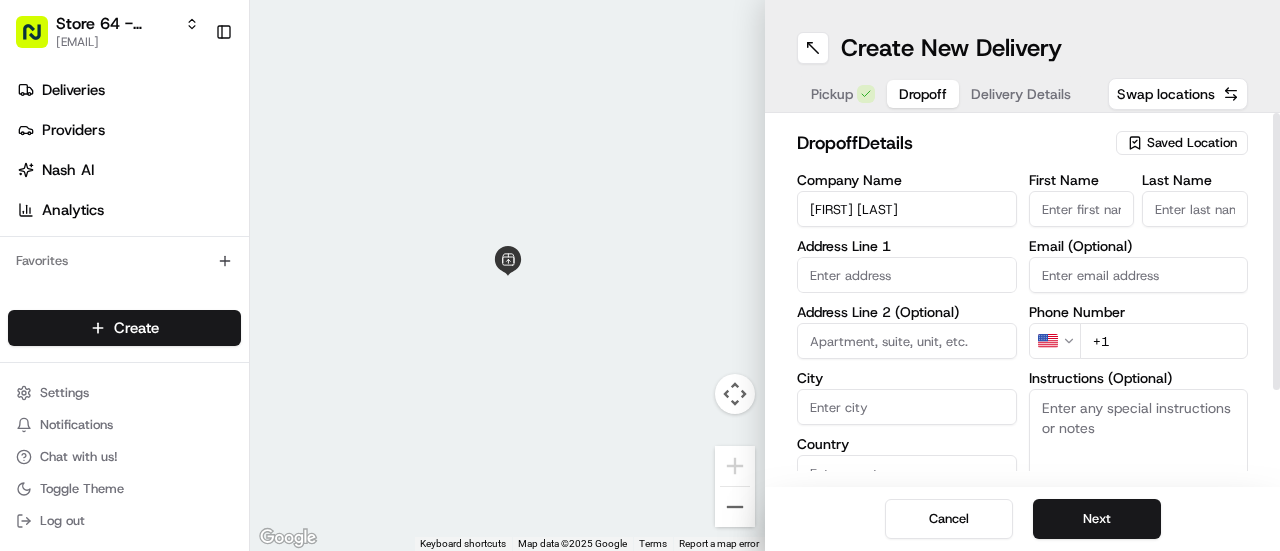 type on "[FIRST] [LAST]" 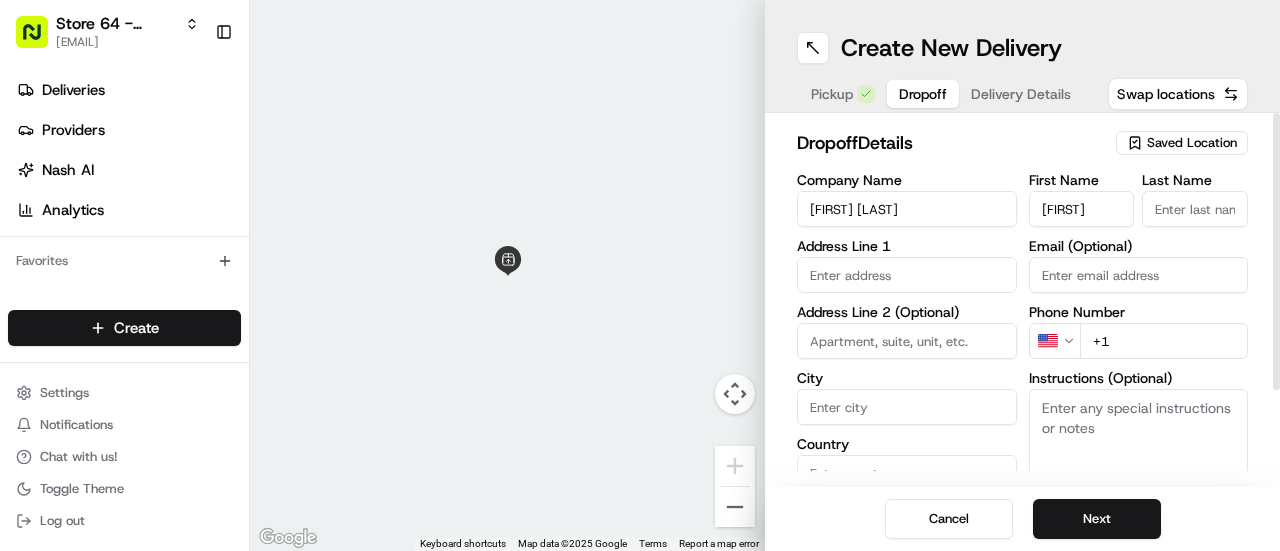 type on "[FIRST]" 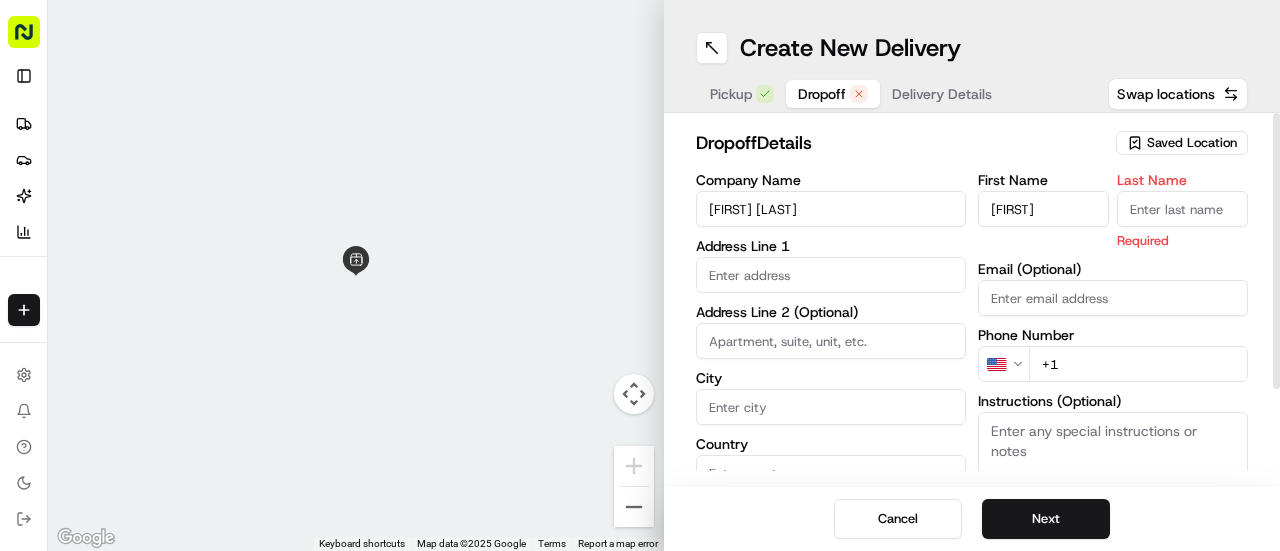 click on "Last Name" at bounding box center [1182, 209] 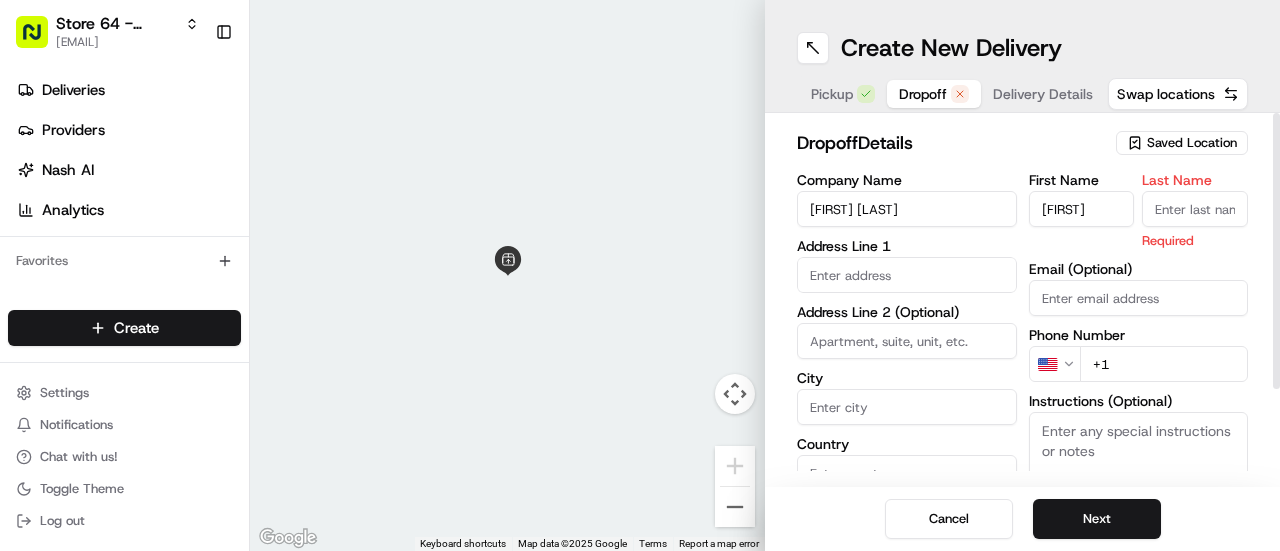 click on "Last Name" at bounding box center [1195, 209] 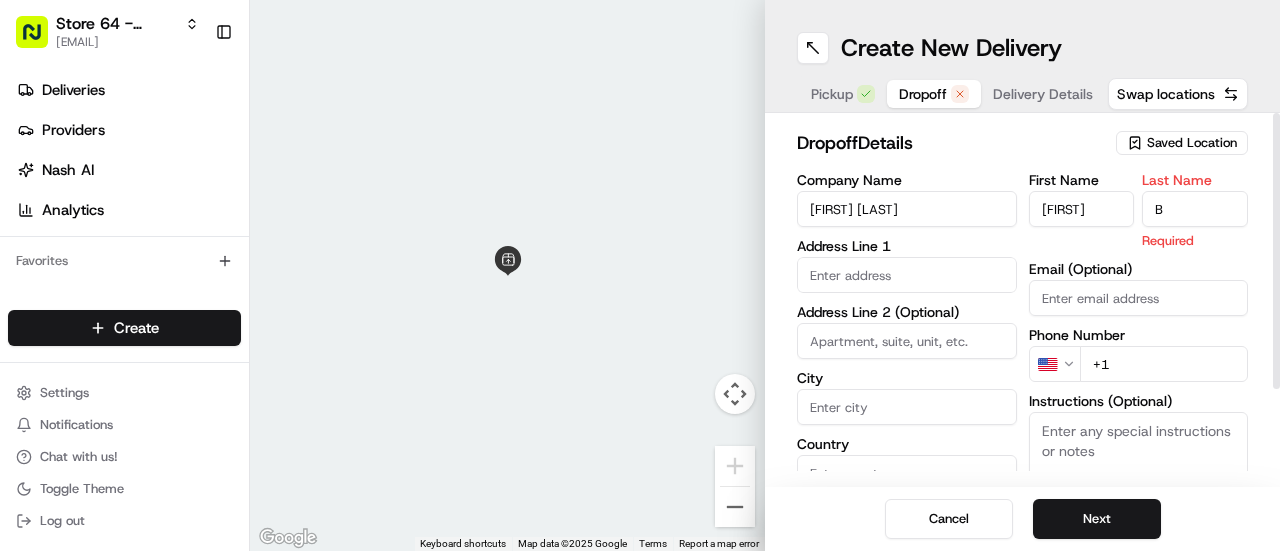 type on "B" 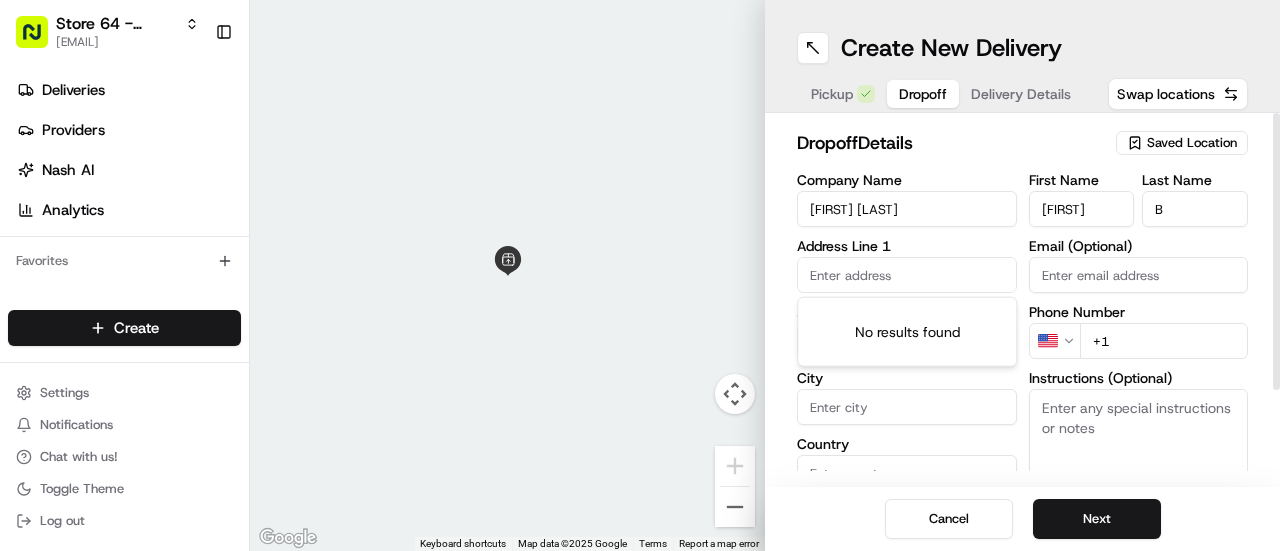 click at bounding box center [907, 275] 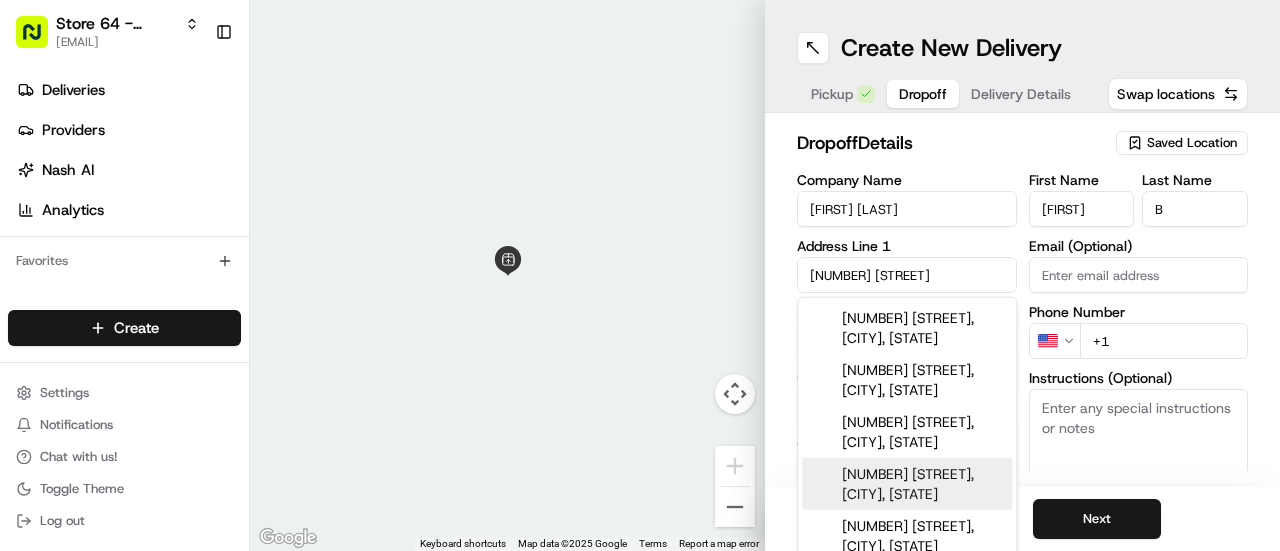 click on "[NUMBER] [STREET], [CITY], [STATE]" at bounding box center [907, 484] 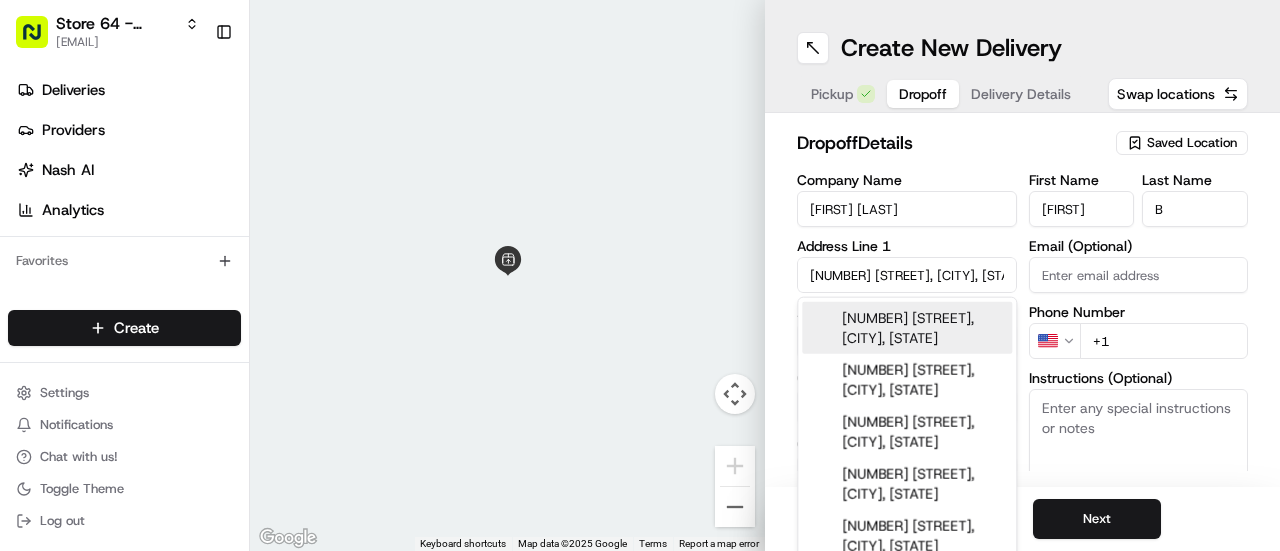 type on "[NUMBER] [STREET], [CITY], [STATE]" 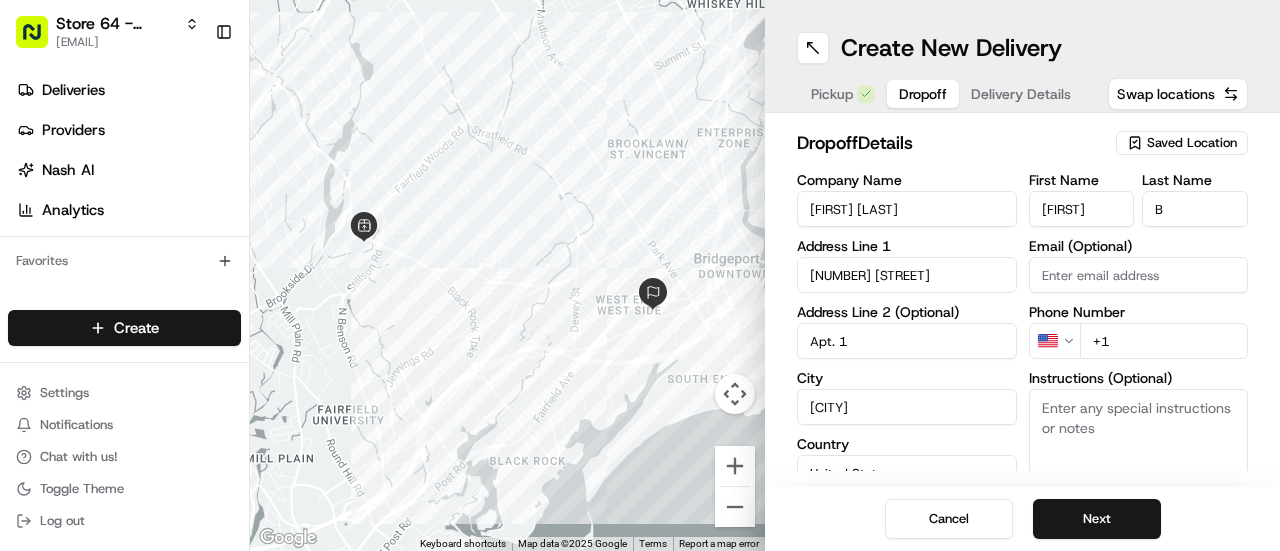 type on "Apt. 1" 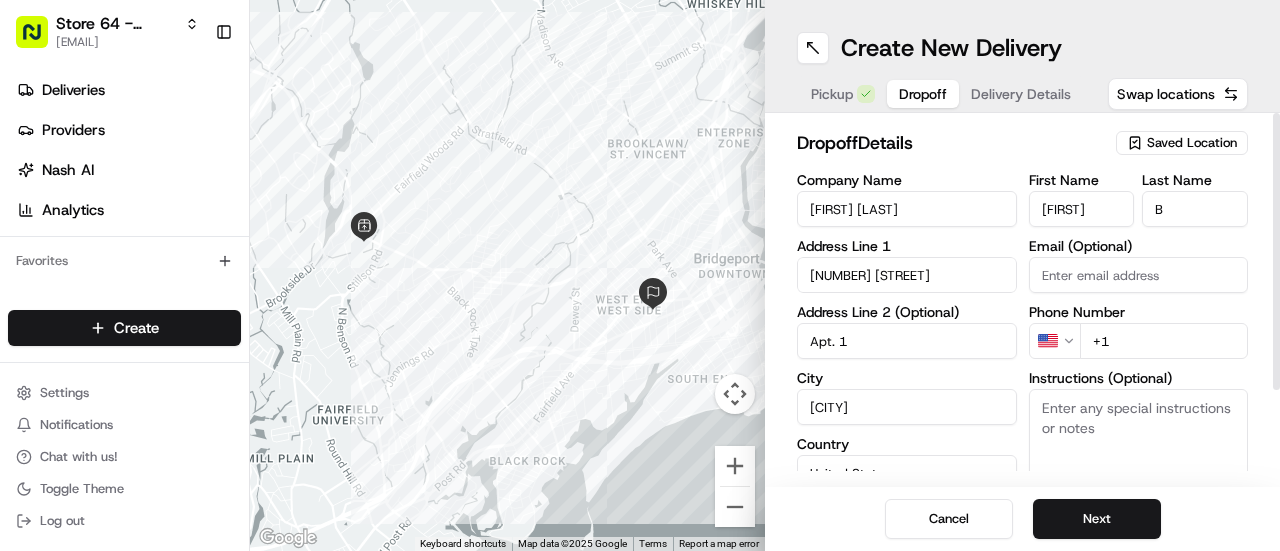 click on "Company Name [FIRST] [LAST] Address Line 1 [NUMBER] [STREET] Address Line 2 (Optional) [APARTMENT] City [CITY] Country [COUNTRY] State [STATE] Zip Code [ZIP] Save this Location" at bounding box center (907, 383) 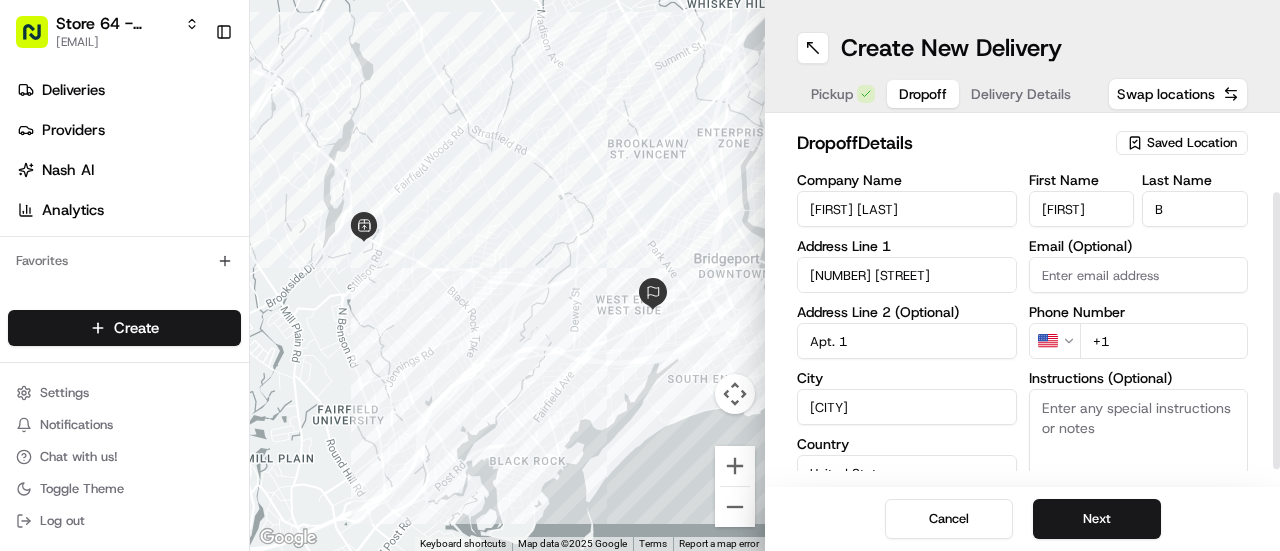 scroll, scrollTop: 121, scrollLeft: 0, axis: vertical 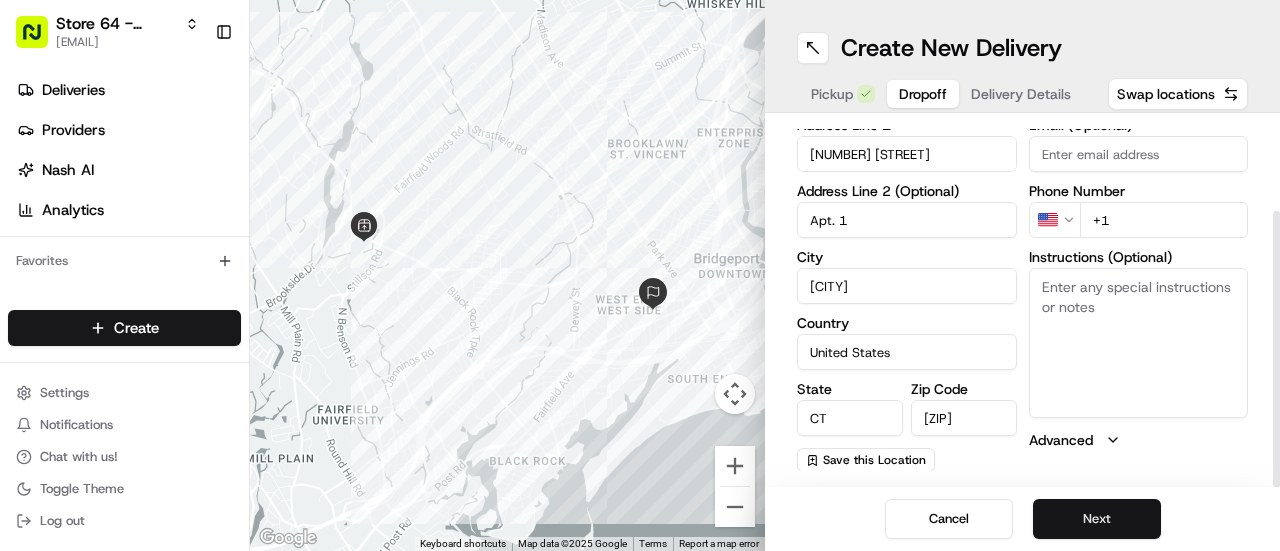 click on "Next" at bounding box center (1097, 519) 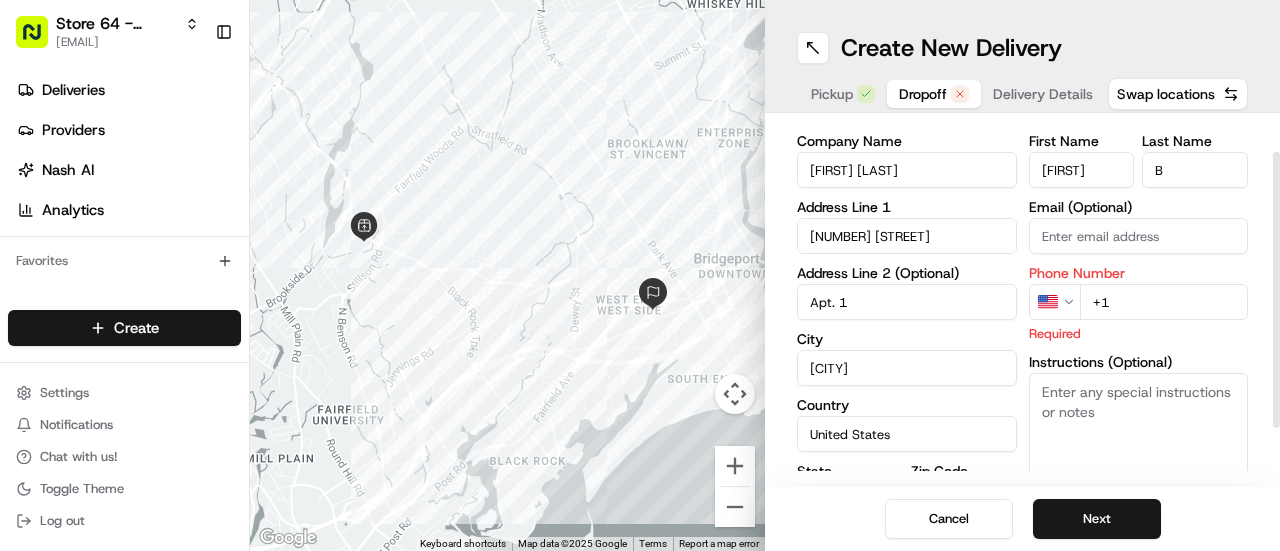 scroll, scrollTop: 48, scrollLeft: 0, axis: vertical 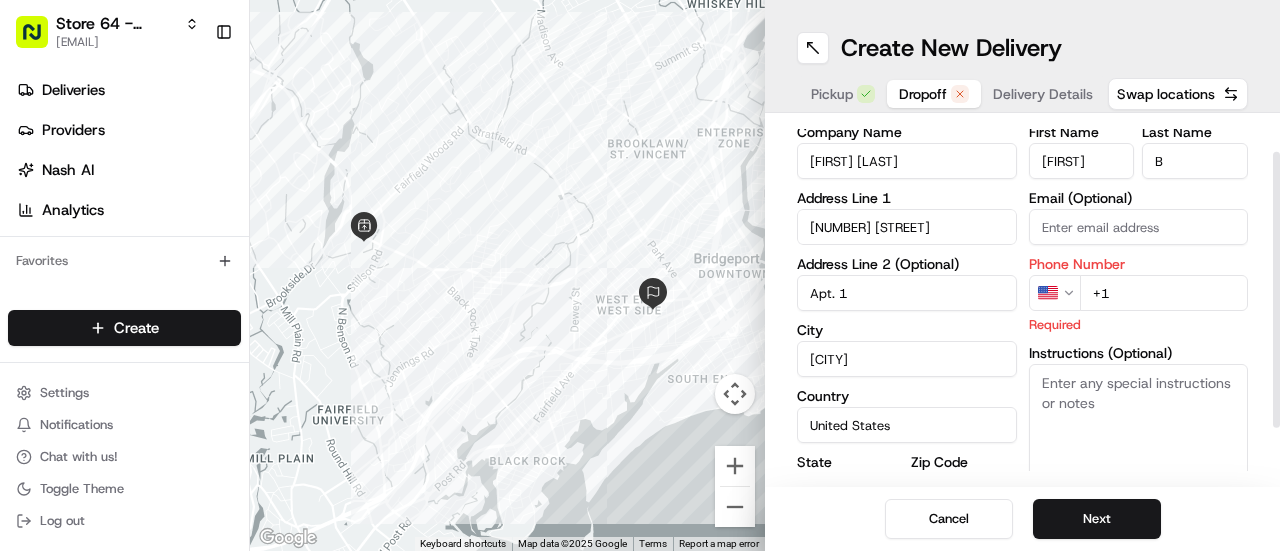 click on "+1" at bounding box center [1164, 293] 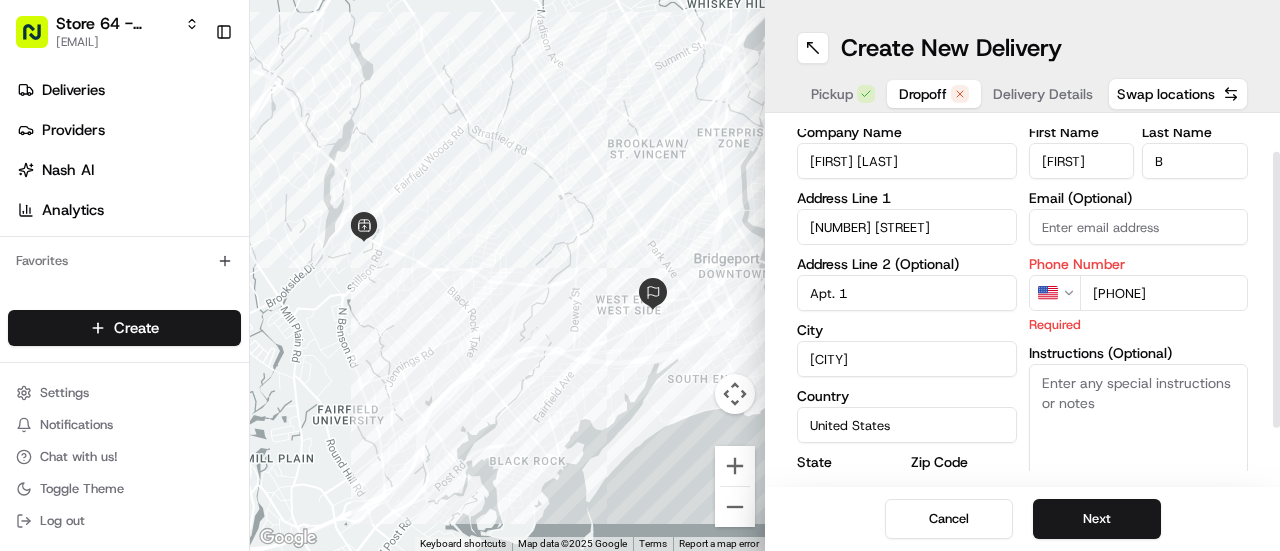 type on "[PHONE]" 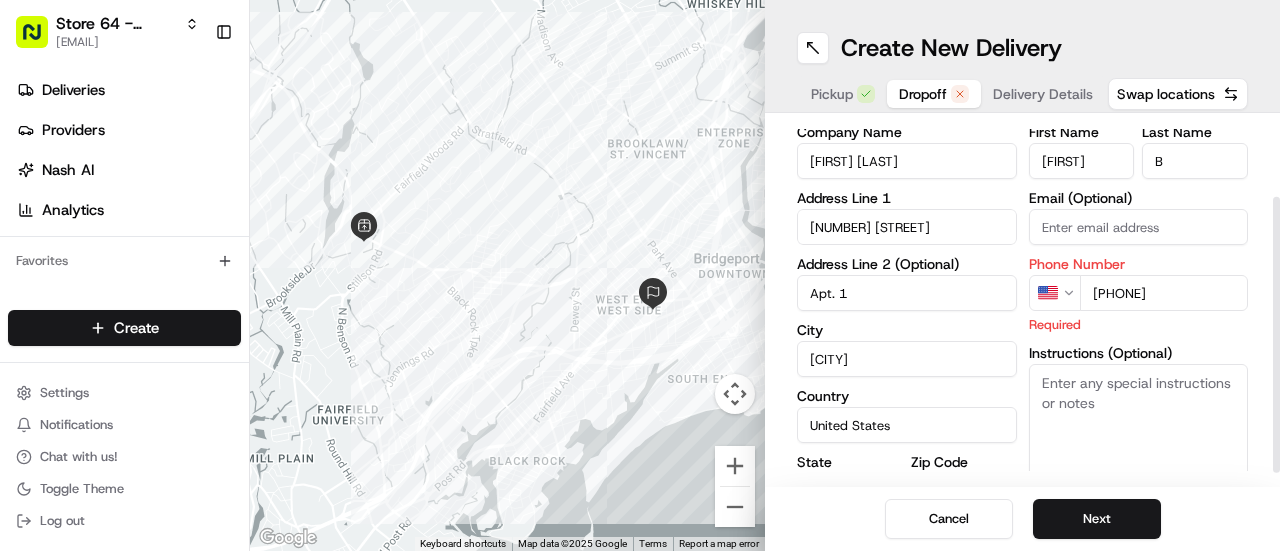 scroll, scrollTop: 122, scrollLeft: 0, axis: vertical 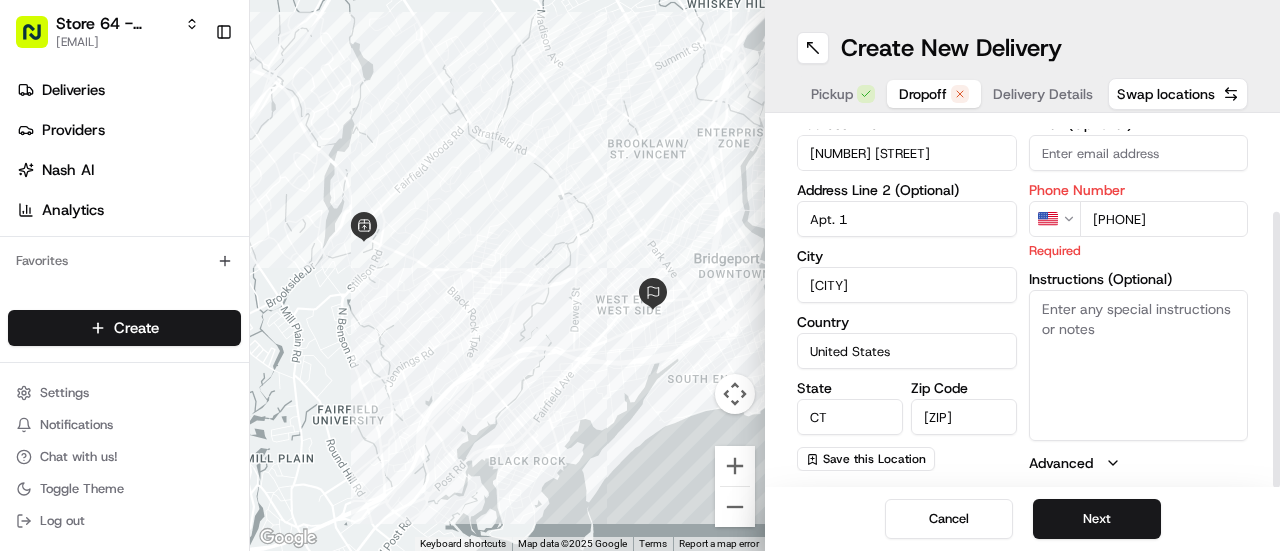 click on "Instructions (Optional)" at bounding box center [1139, 365] 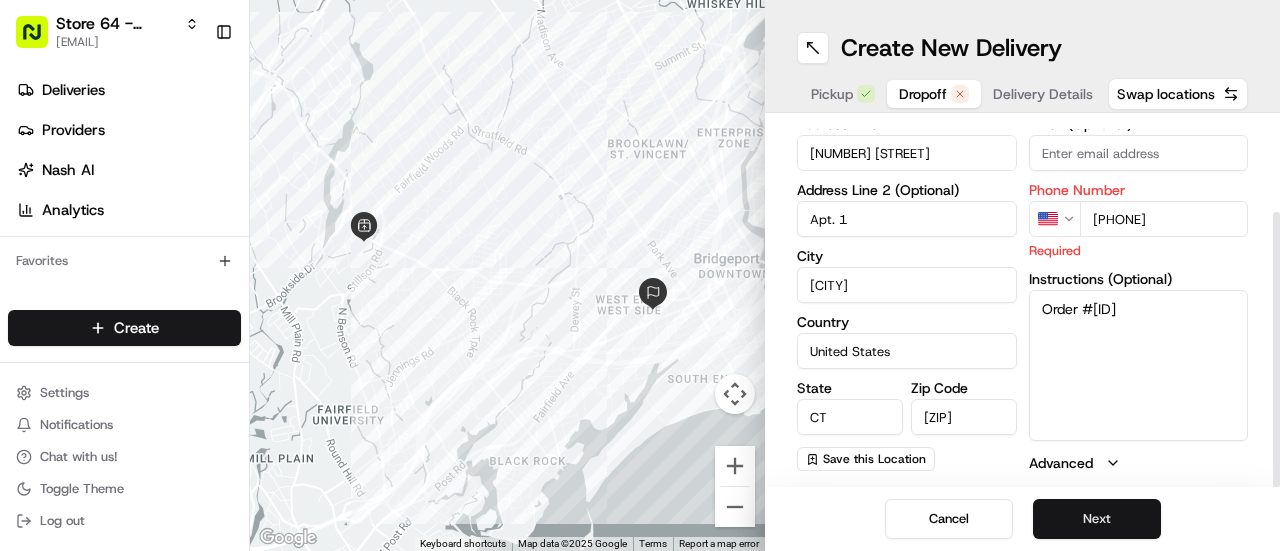 type on "Order #[ID]" 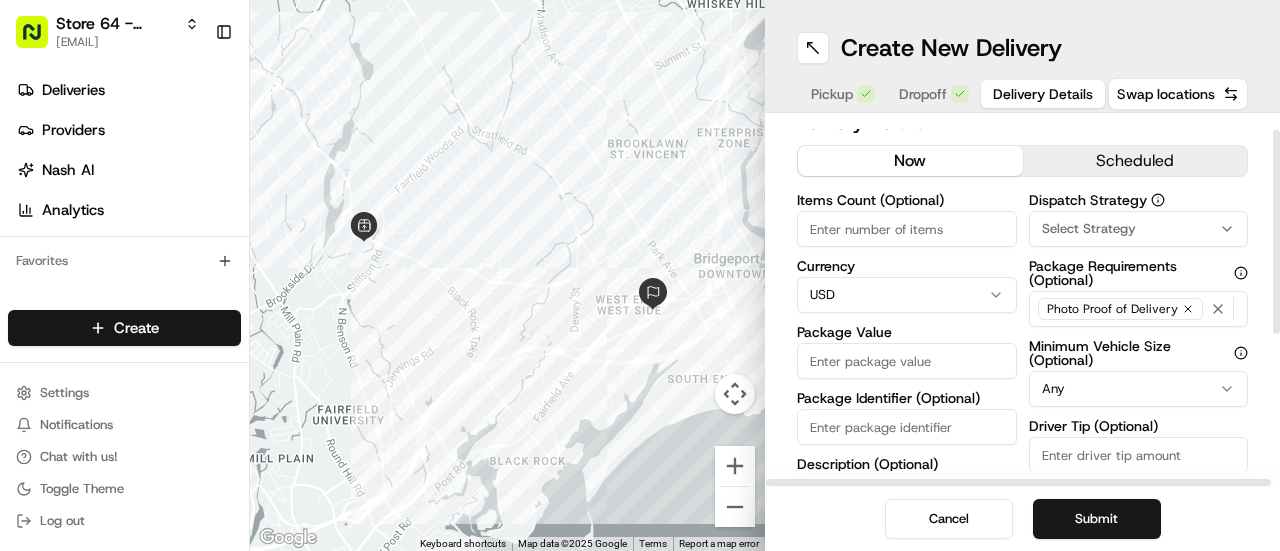 scroll, scrollTop: 28, scrollLeft: 0, axis: vertical 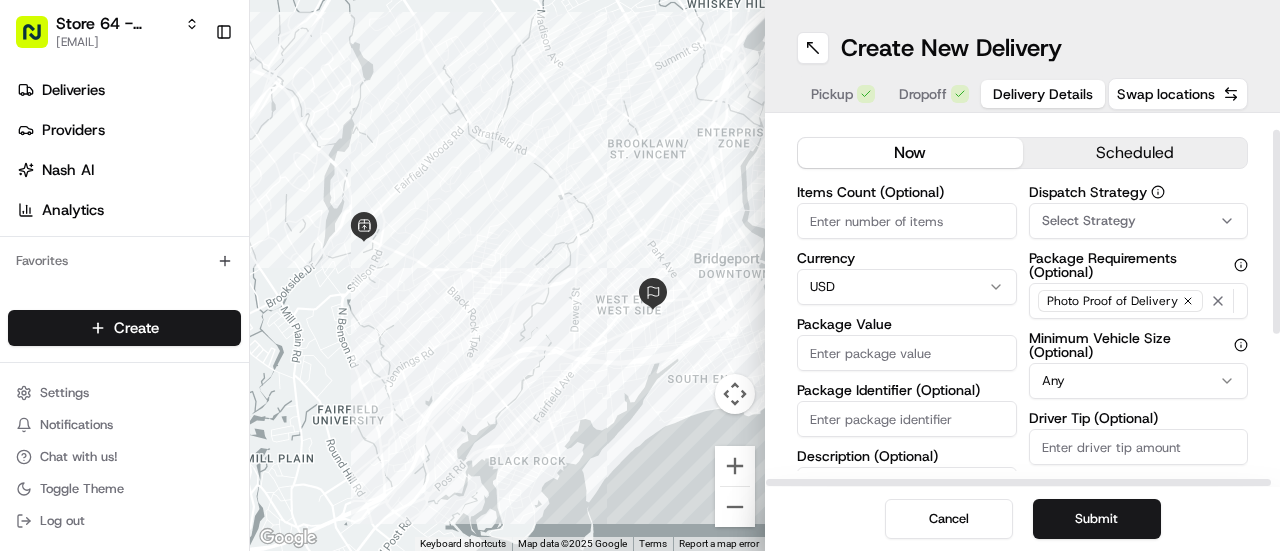 click on "Items Count (Optional)" at bounding box center (907, 221) 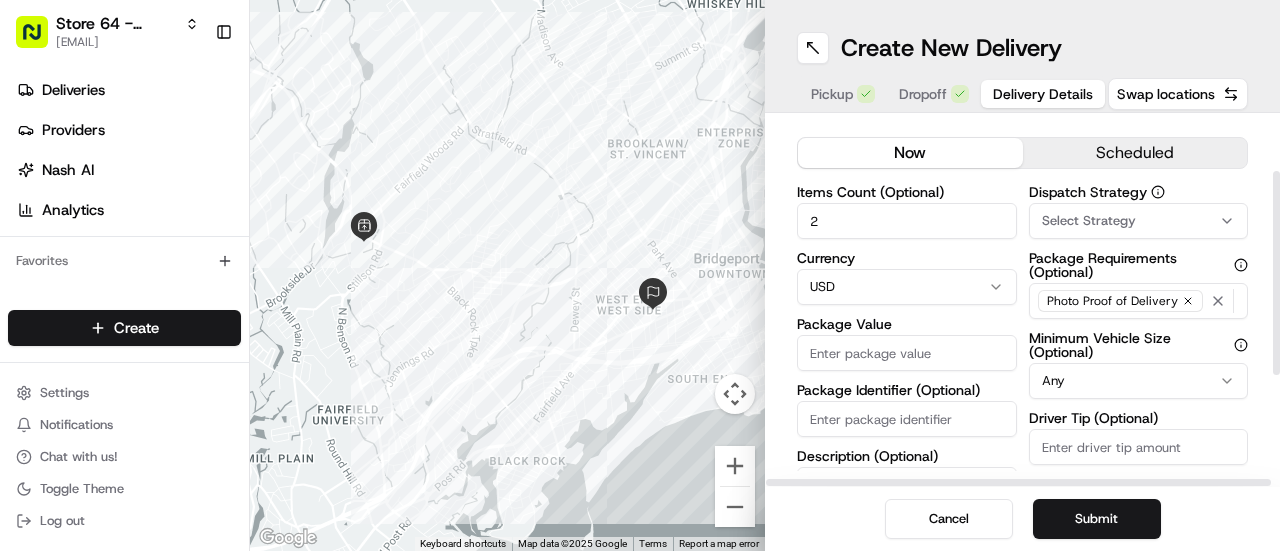 scroll, scrollTop: 154, scrollLeft: 0, axis: vertical 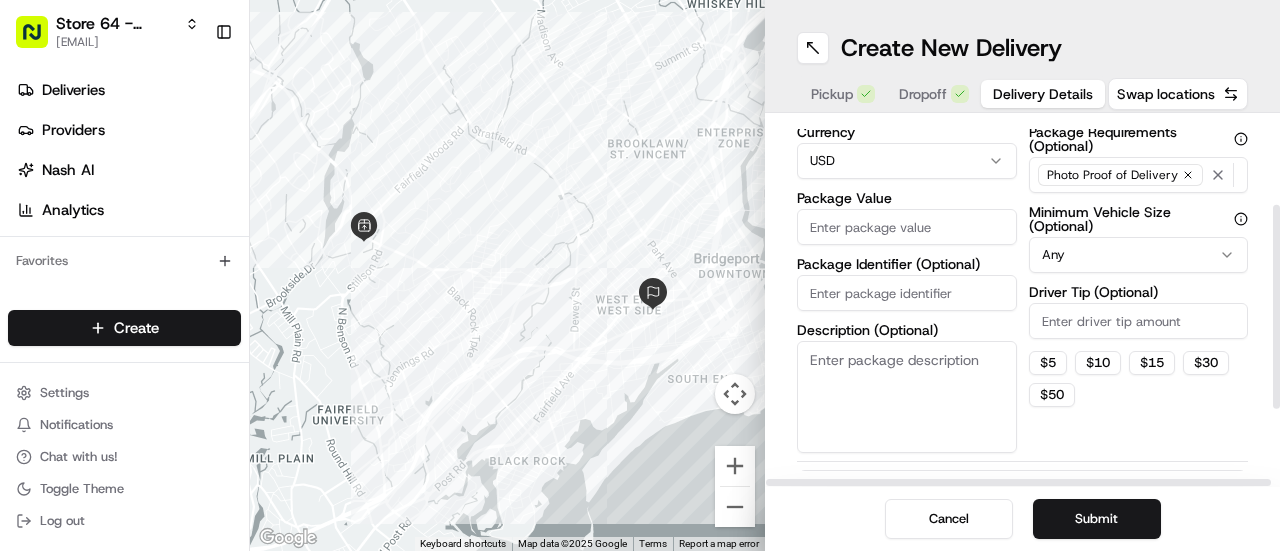 type on "2" 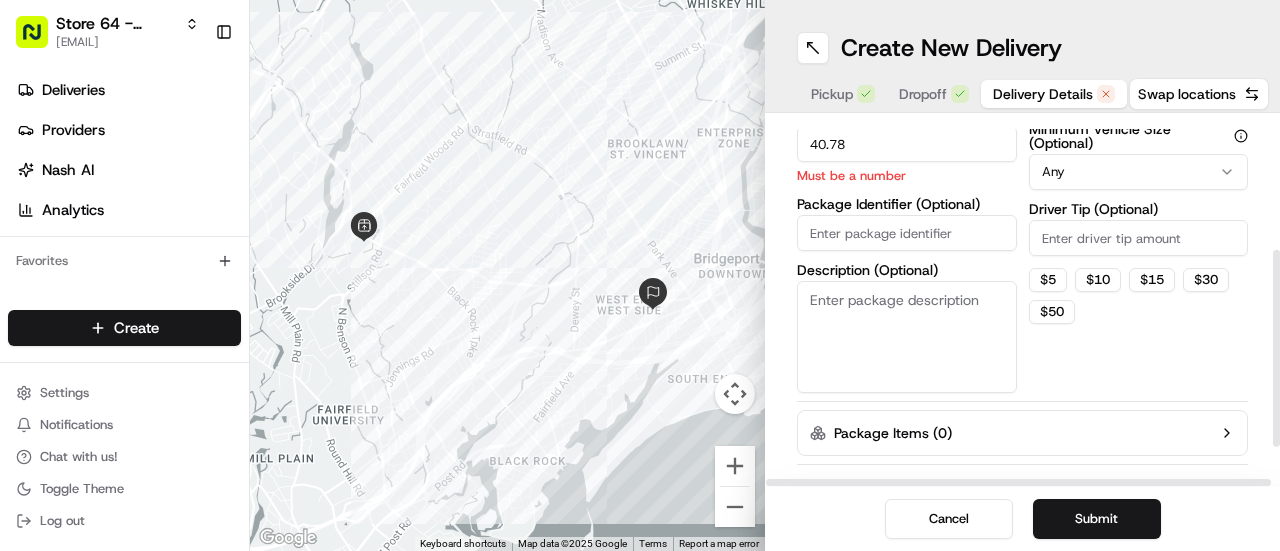 scroll, scrollTop: 238, scrollLeft: 0, axis: vertical 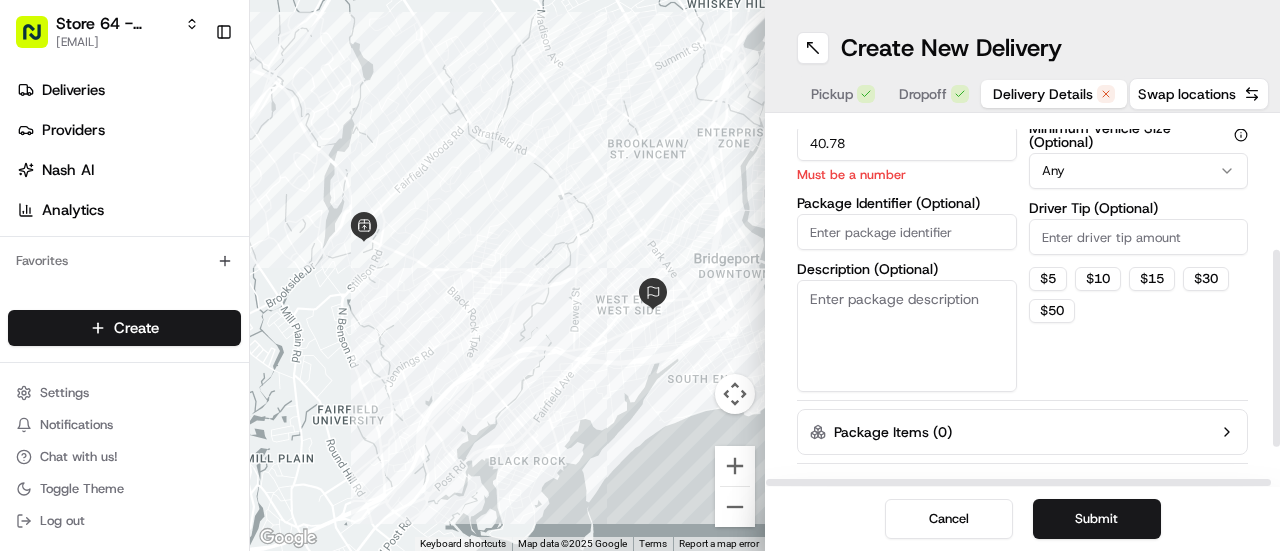 type on "40.78" 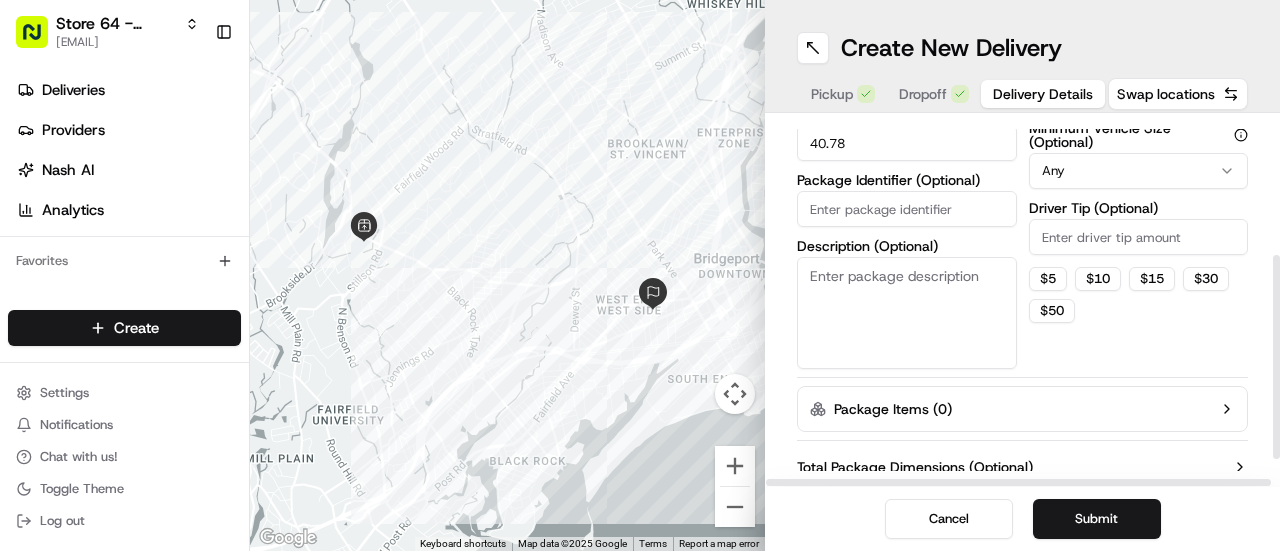 paste on "Order #[ID]" 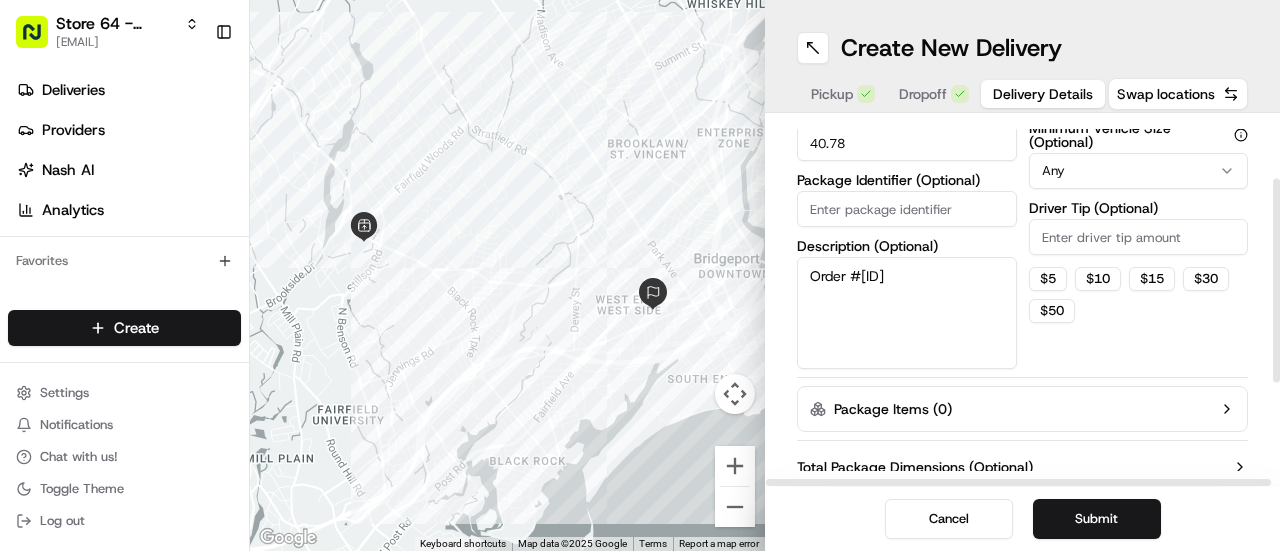 scroll, scrollTop: 85, scrollLeft: 0, axis: vertical 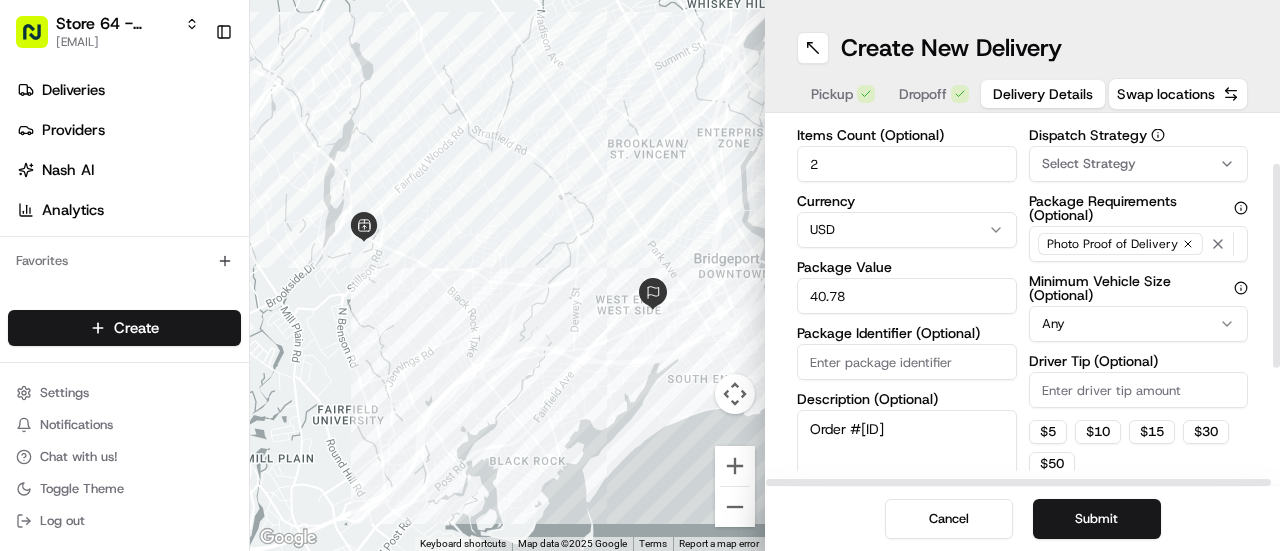 type on "Order #[ID]" 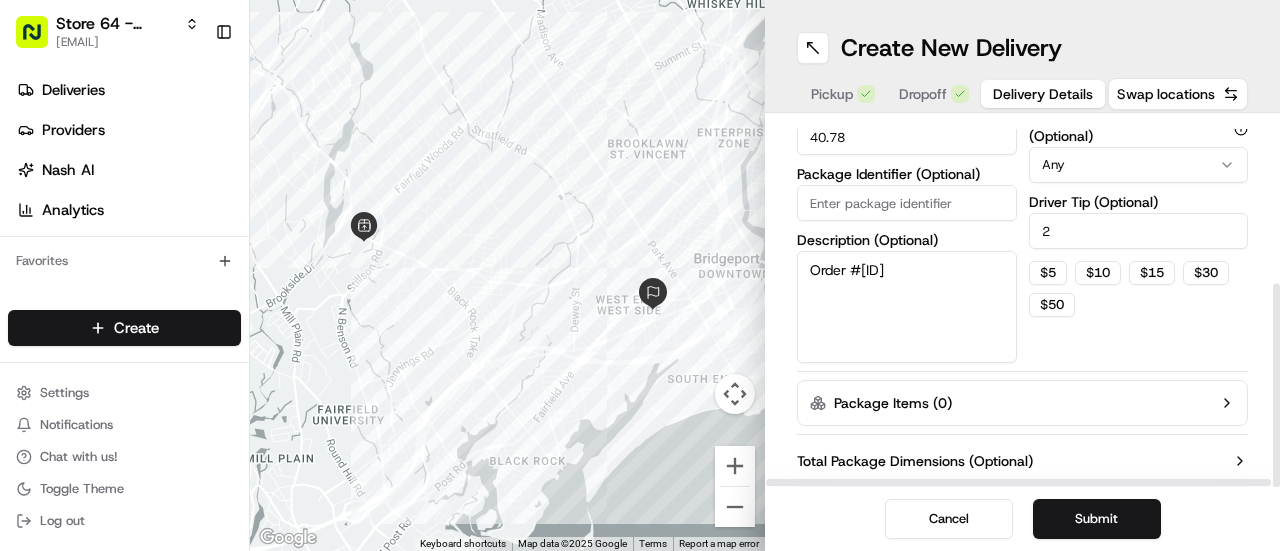 scroll, scrollTop: 286, scrollLeft: 0, axis: vertical 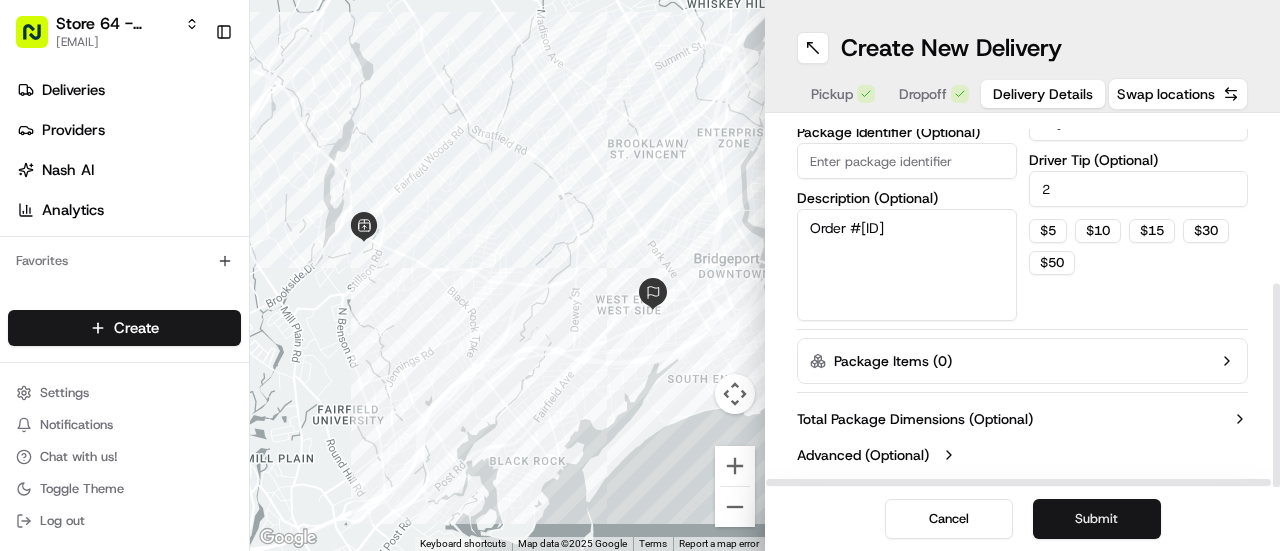 type on "2" 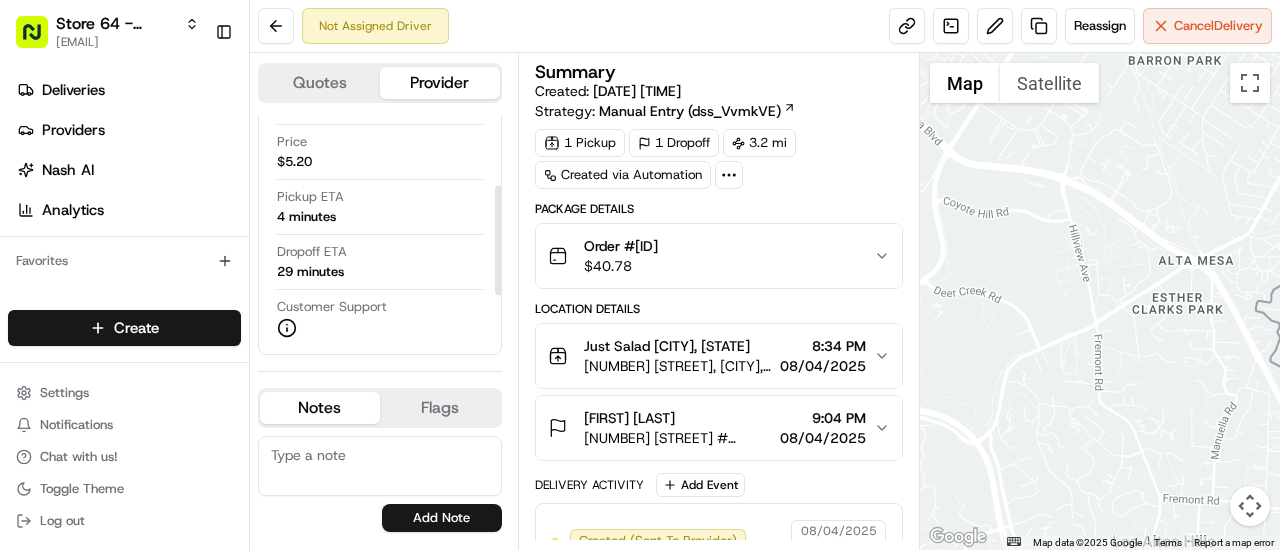 scroll, scrollTop: 157, scrollLeft: 0, axis: vertical 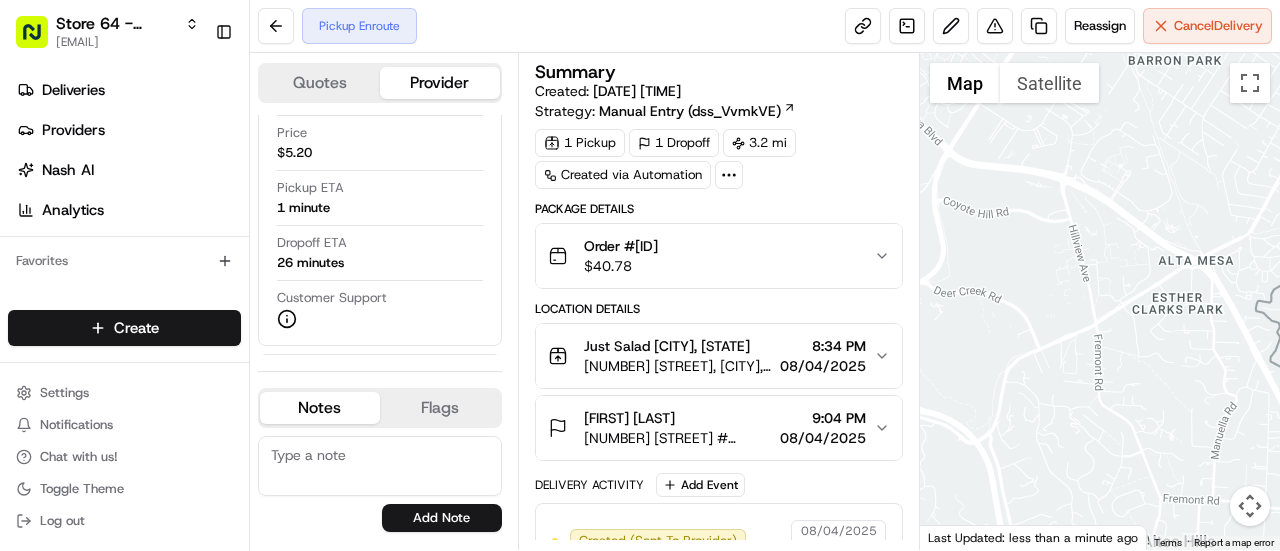 click at bounding box center [1100, 301] 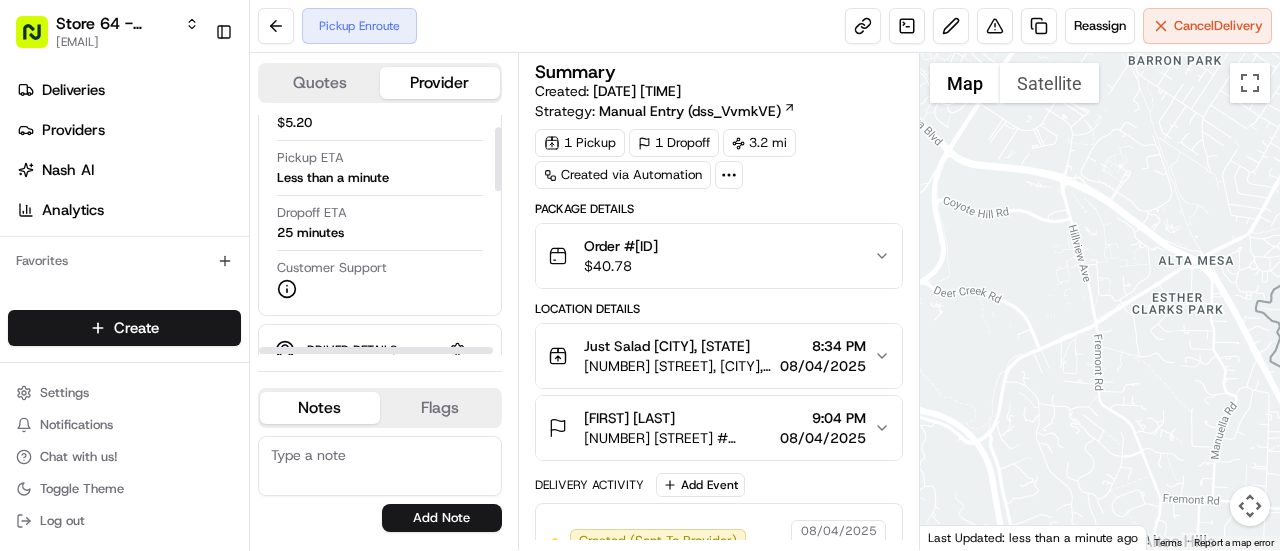 scroll, scrollTop: 0, scrollLeft: 0, axis: both 